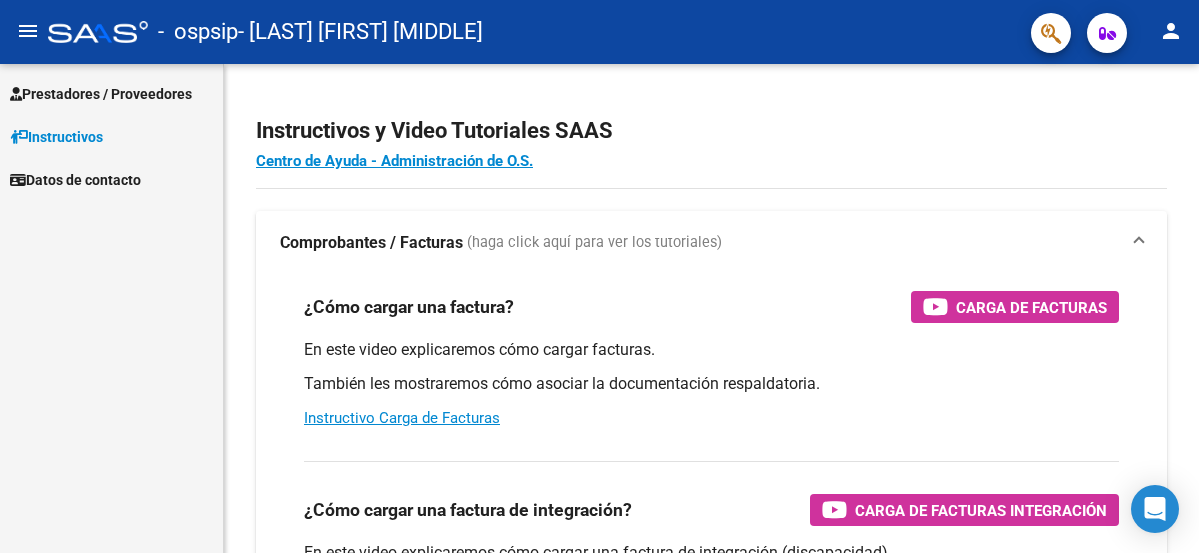 scroll, scrollTop: 0, scrollLeft: 0, axis: both 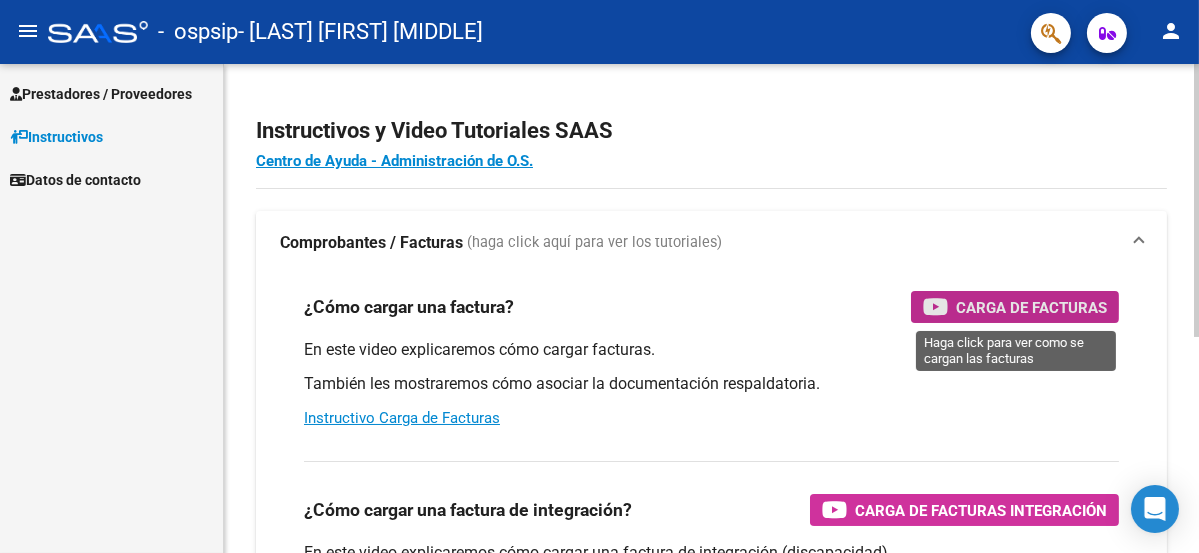 click on "Carga de Facturas" at bounding box center (1031, 307) 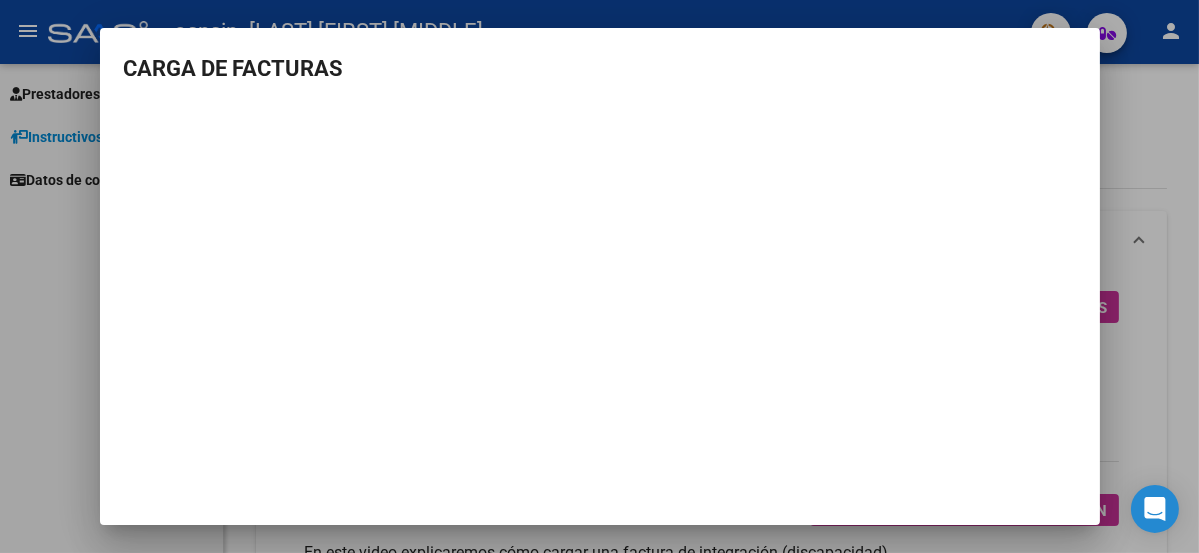 click at bounding box center [599, 276] 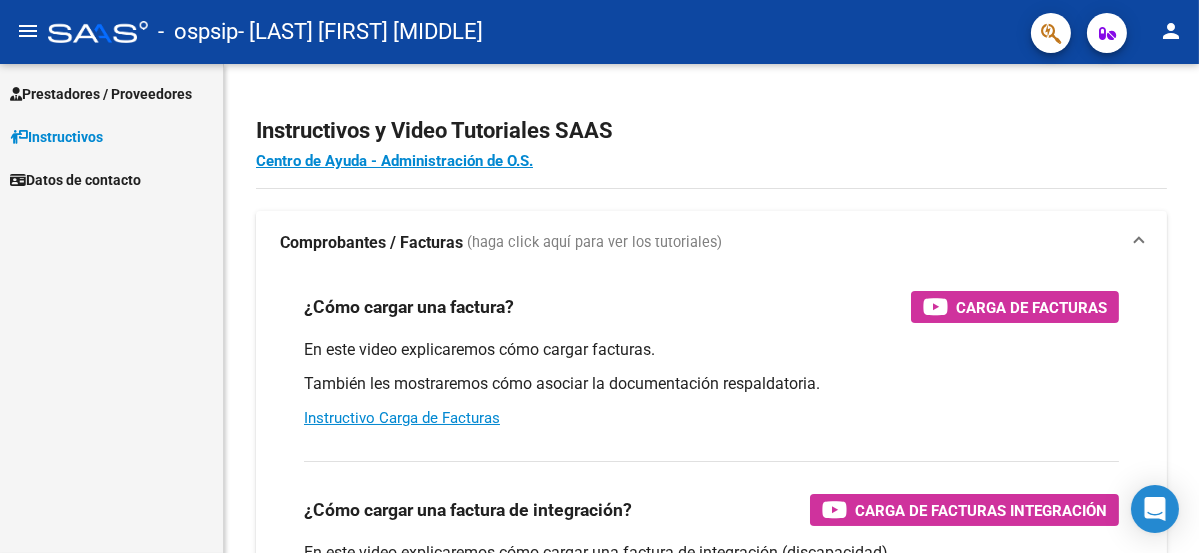 click on "Prestadores / Proveedores" at bounding box center [101, 94] 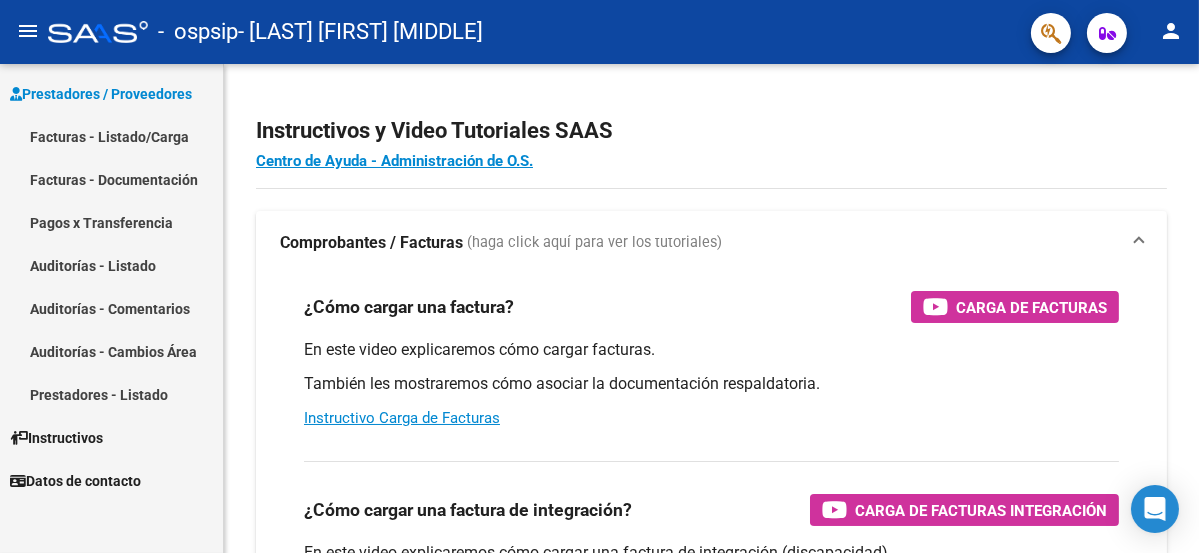 click on "Facturas - Listado/Carga" at bounding box center (111, 136) 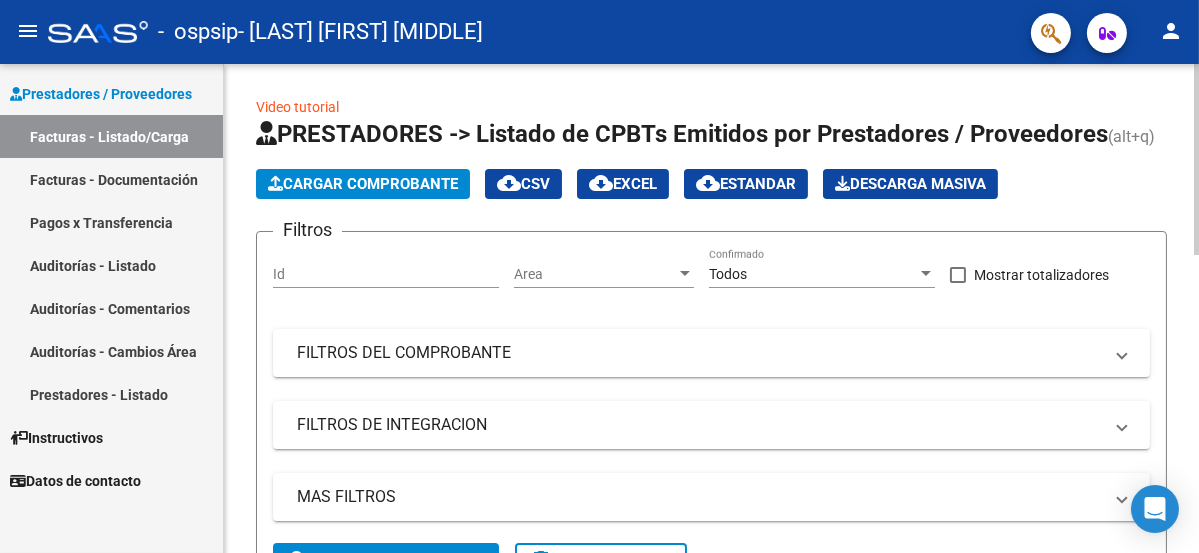 click on "Cargar Comprobante" 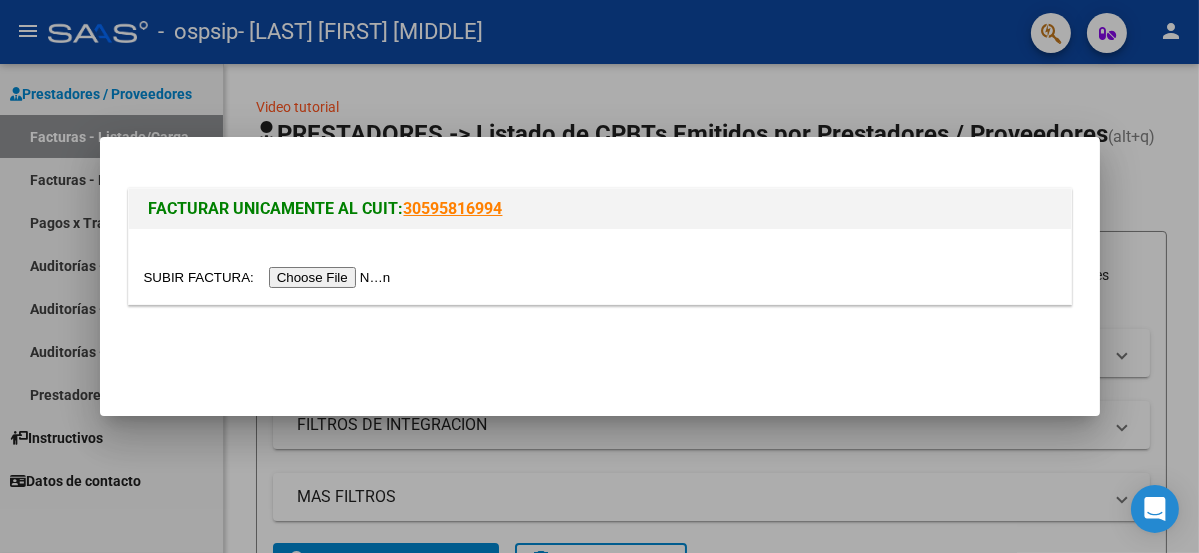 click at bounding box center (270, 277) 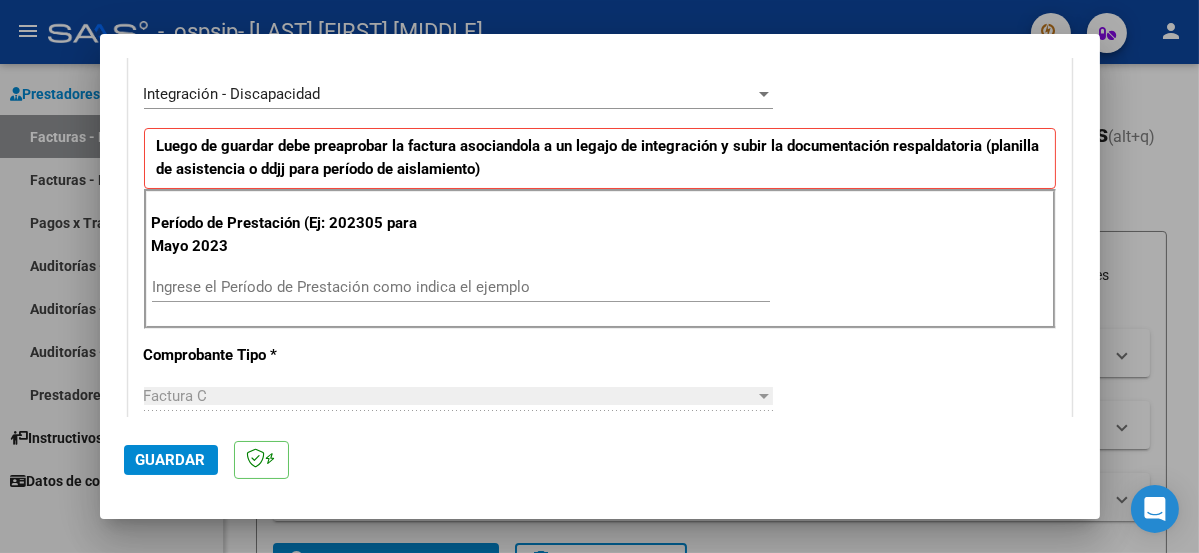 scroll, scrollTop: 466, scrollLeft: 0, axis: vertical 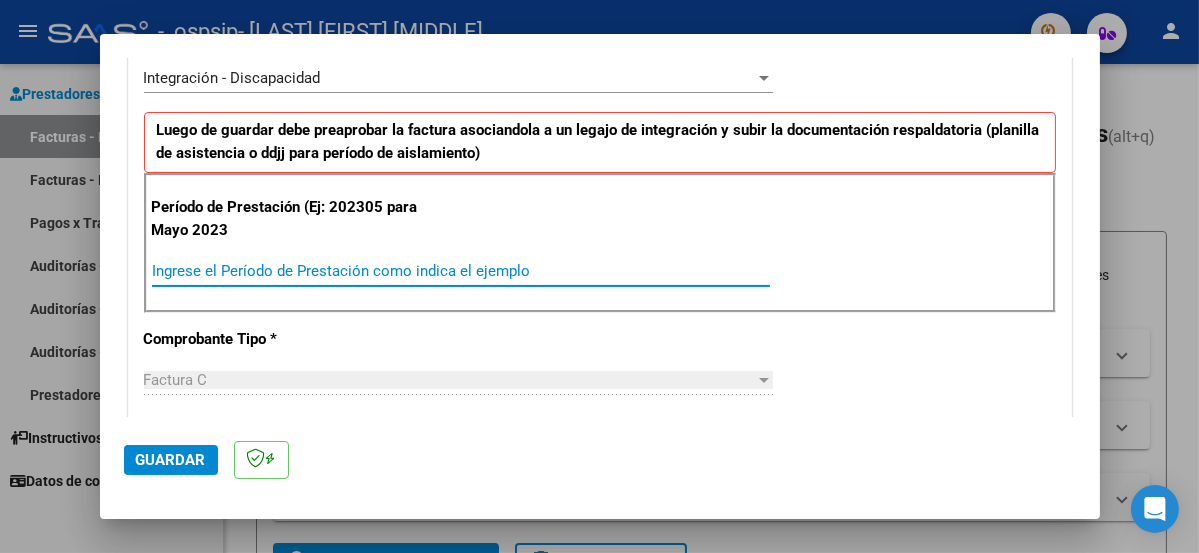 click on "Ingrese el Período de Prestación como indica el ejemplo" at bounding box center (461, 271) 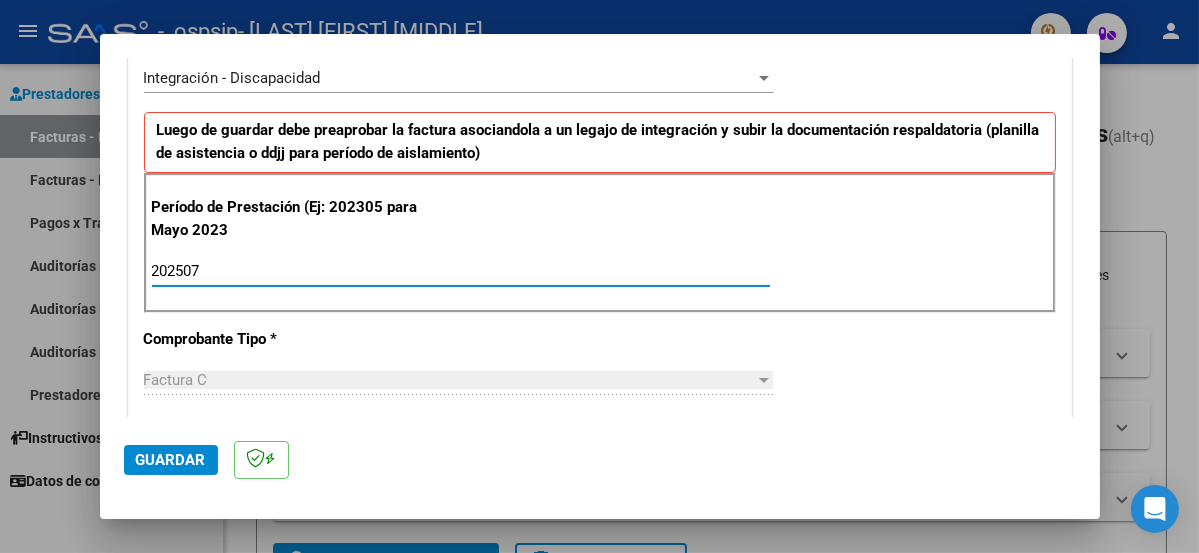 type on "202507" 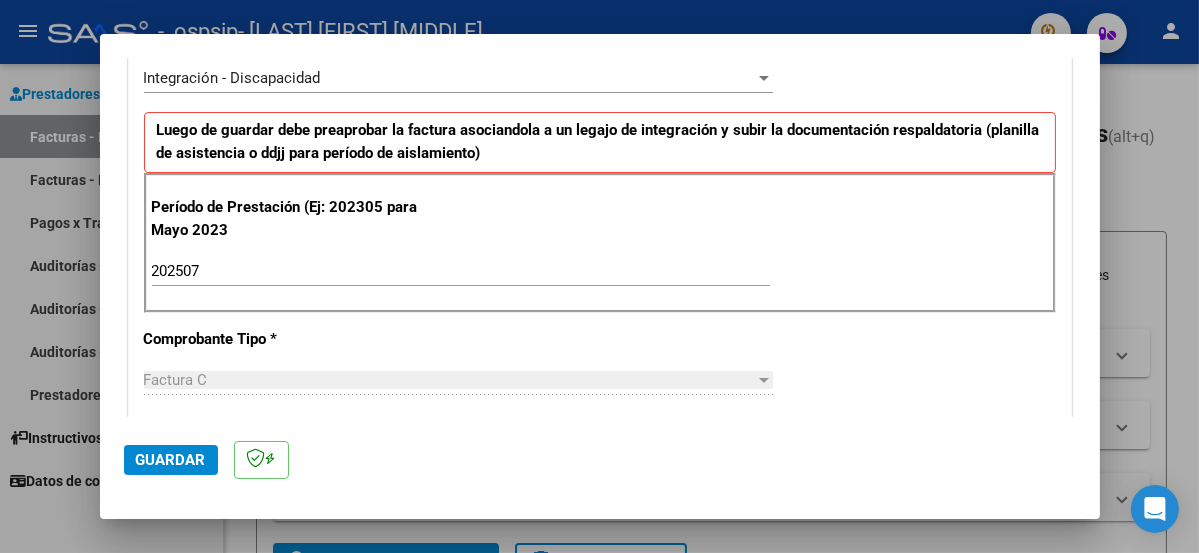 click on "Factura C" at bounding box center [449, 380] 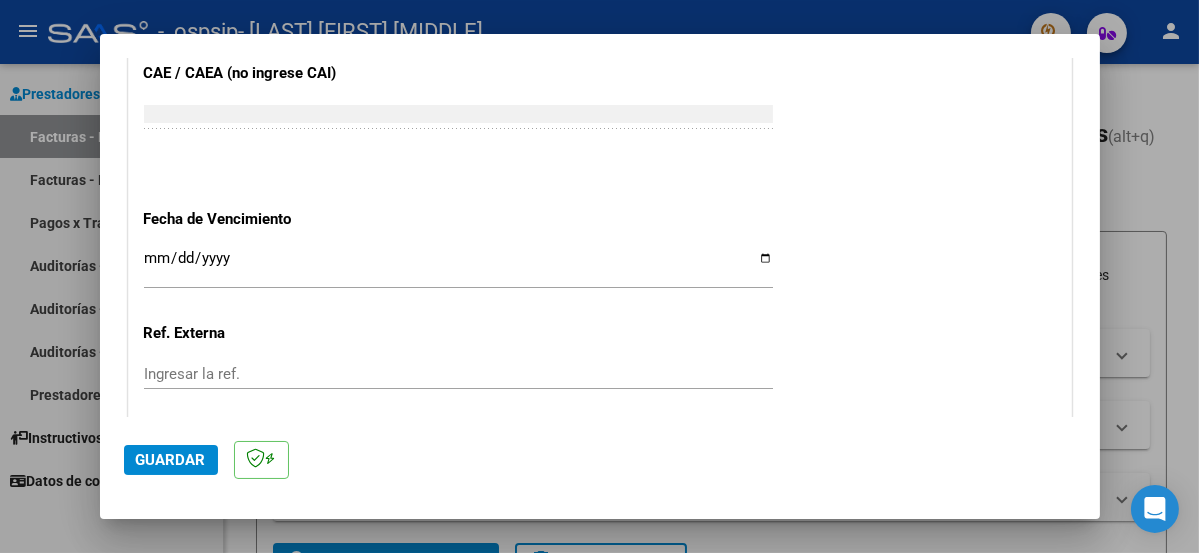 scroll, scrollTop: 1266, scrollLeft: 0, axis: vertical 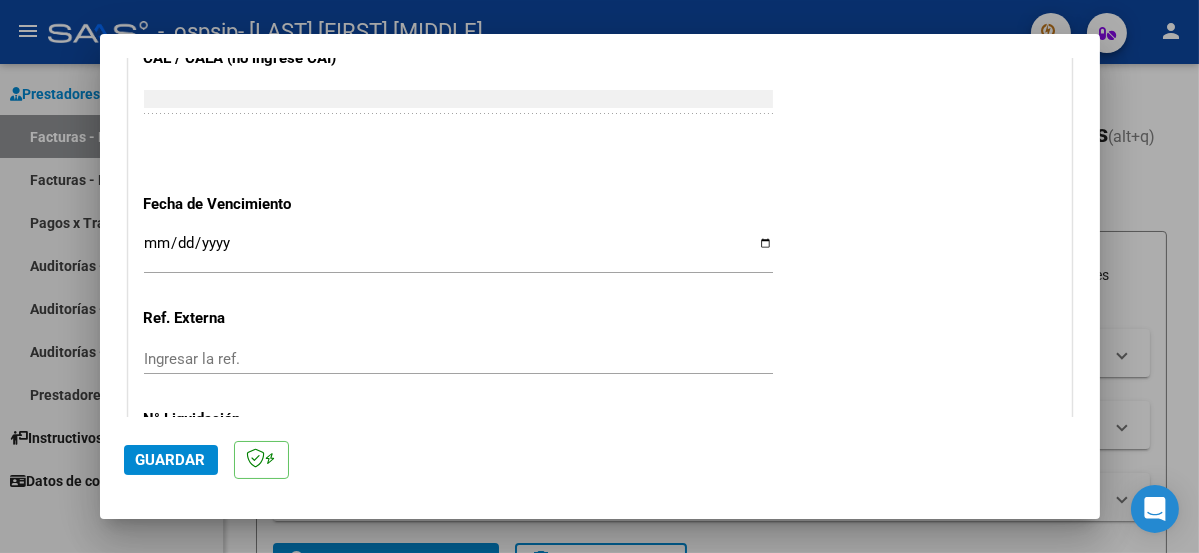 click on "Ingresar la fecha" at bounding box center [458, 251] 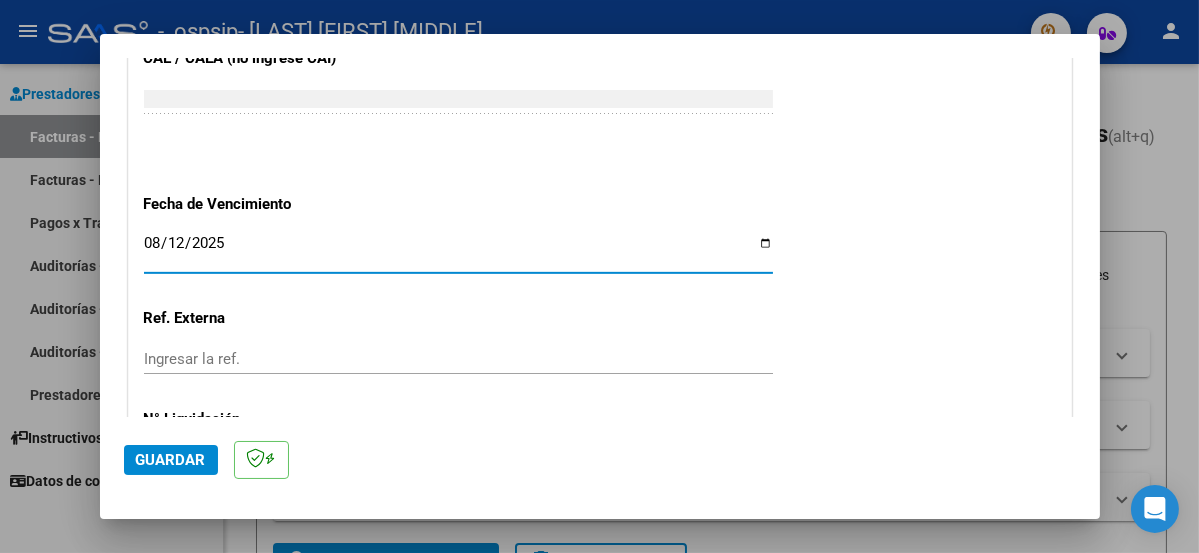 type on "2025-08-12" 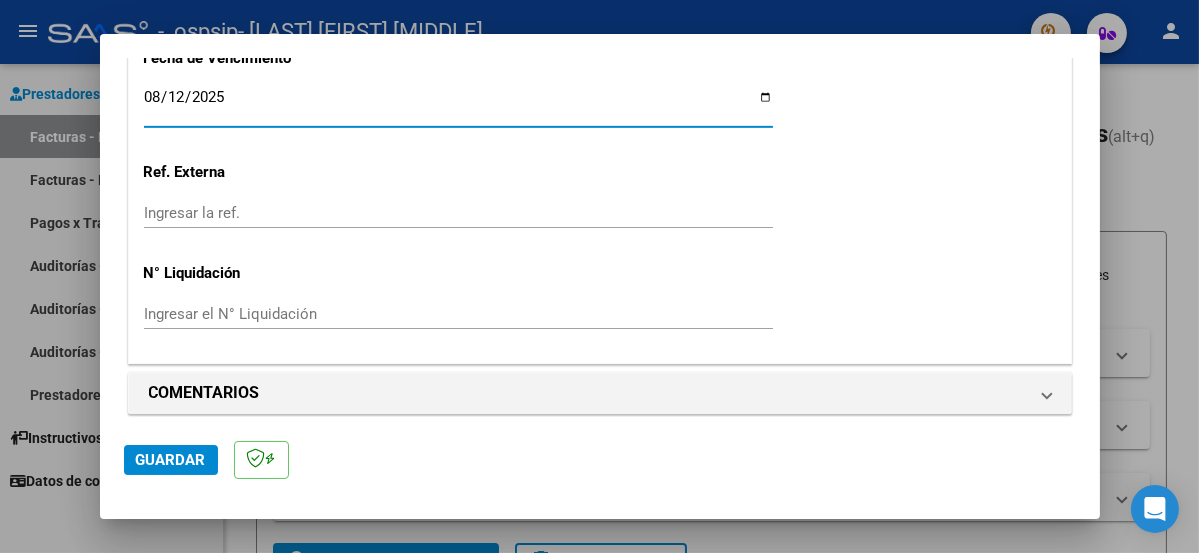 scroll, scrollTop: 1421, scrollLeft: 0, axis: vertical 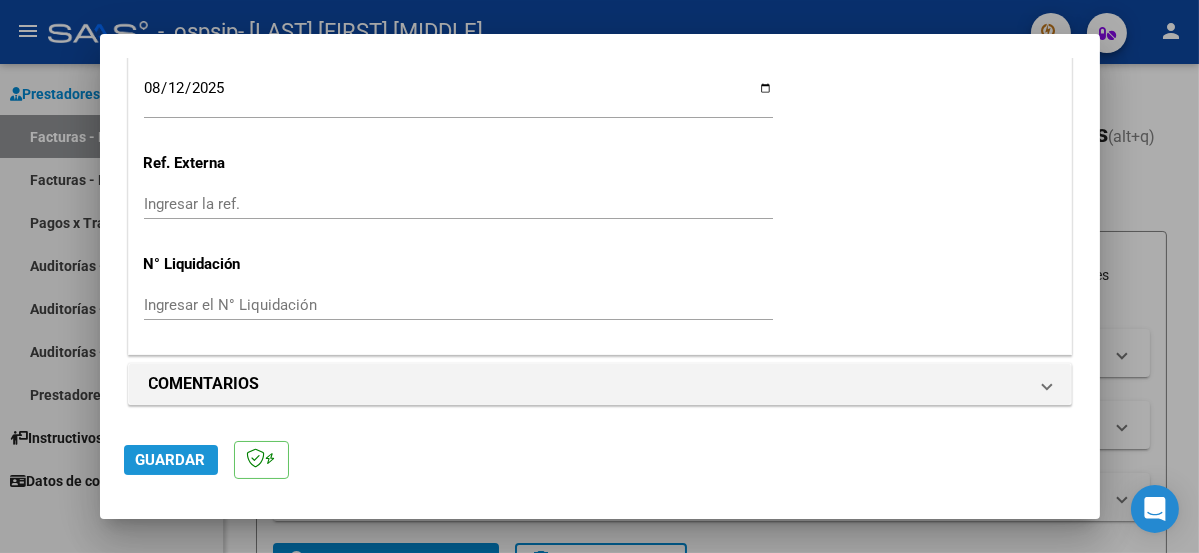 click on "Guardar" 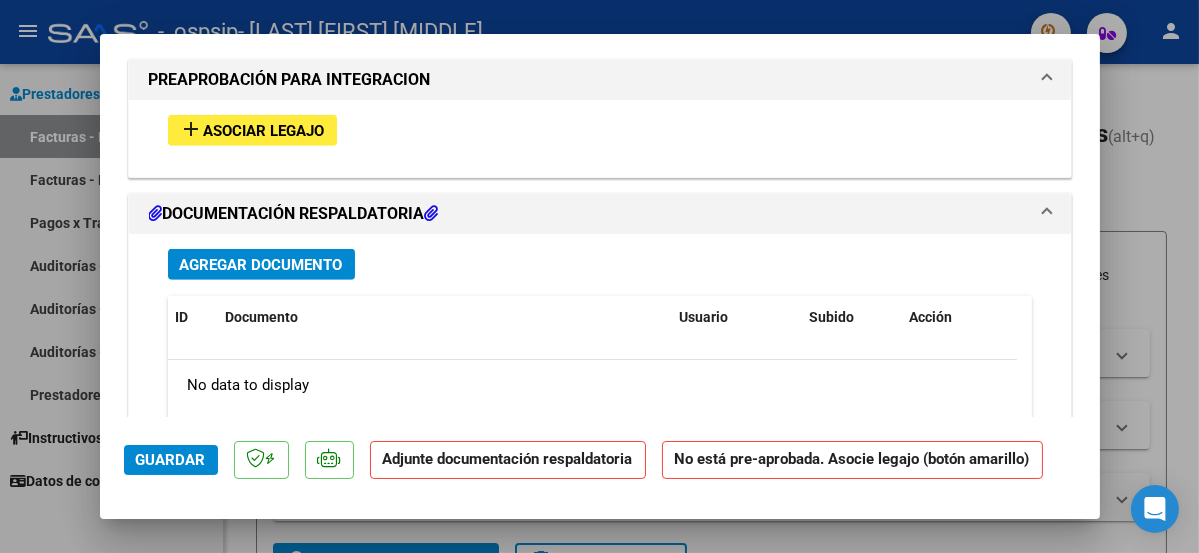scroll, scrollTop: 1800, scrollLeft: 0, axis: vertical 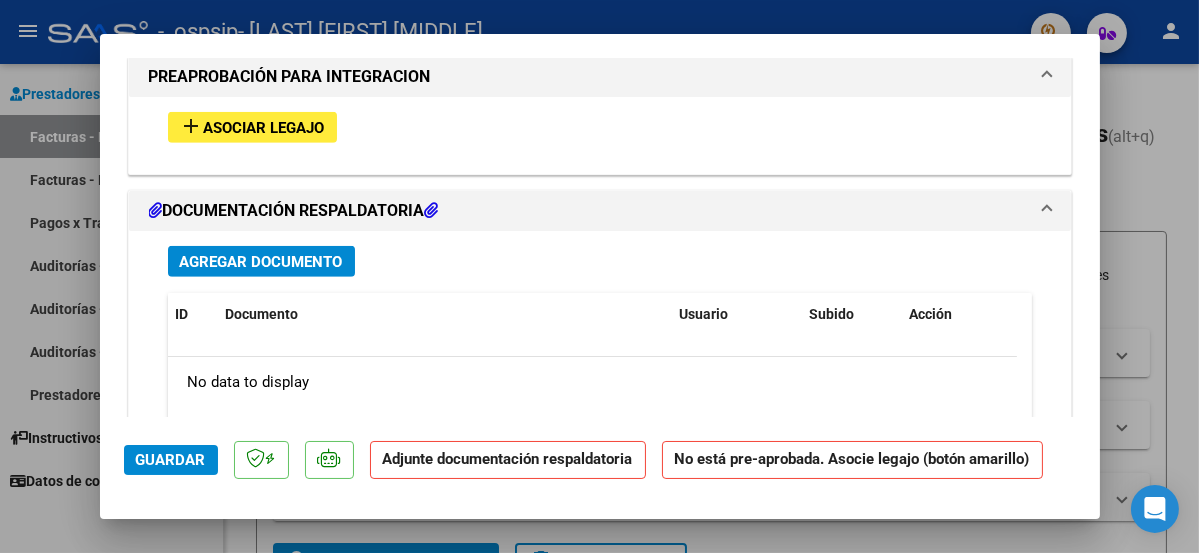 click on "Asociar Legajo" at bounding box center [264, 128] 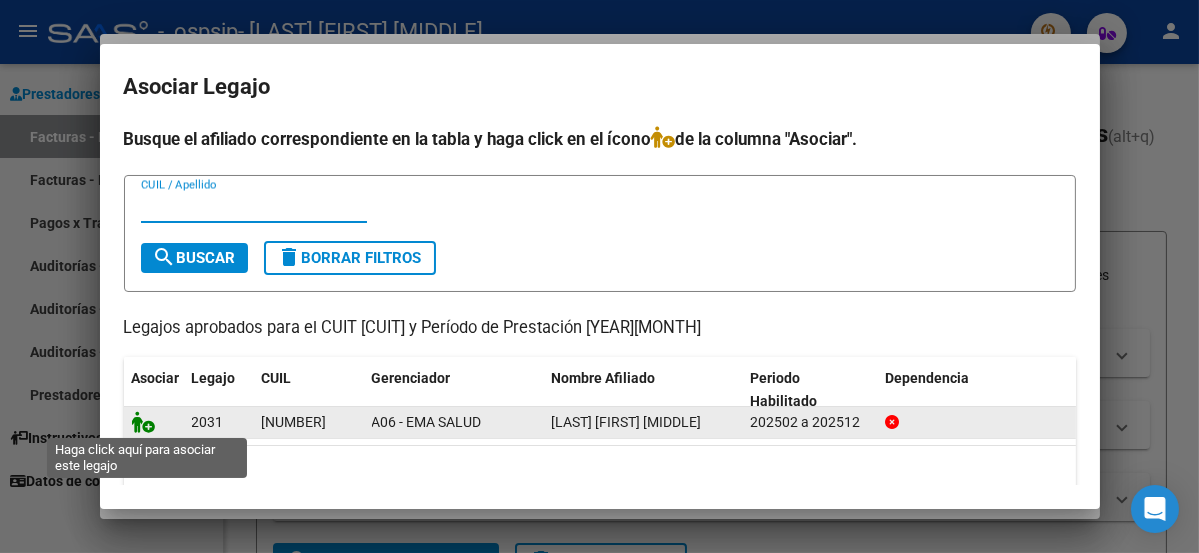 click 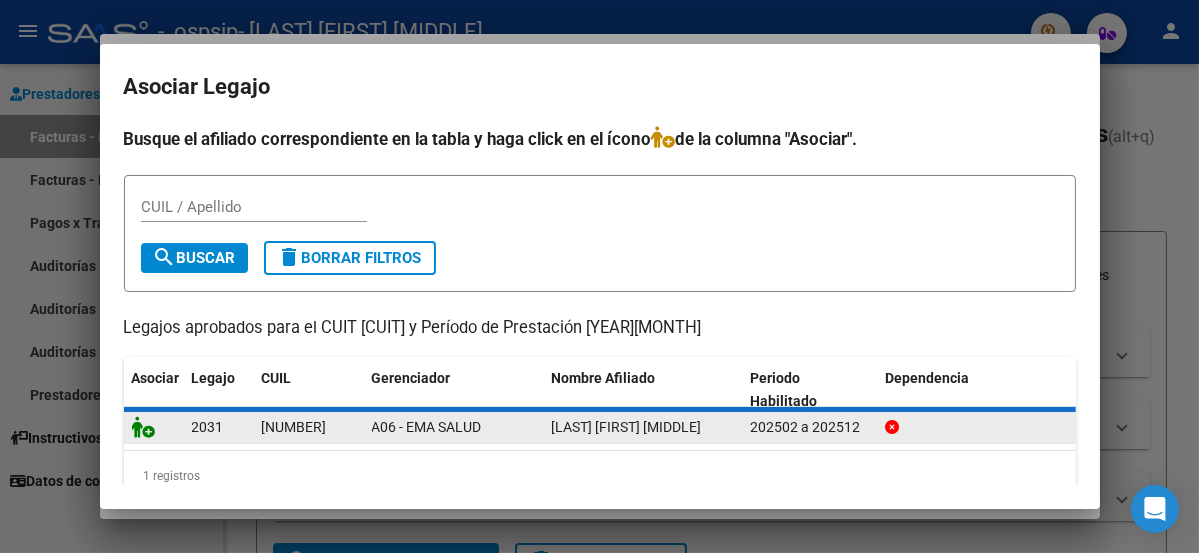 scroll, scrollTop: 1852, scrollLeft: 0, axis: vertical 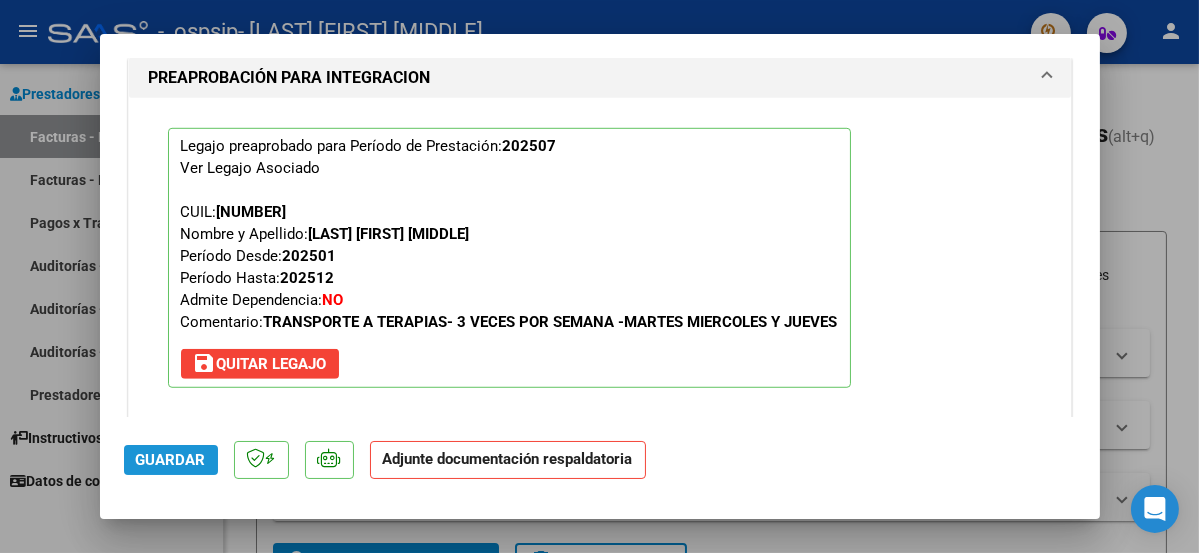 click on "Guardar" 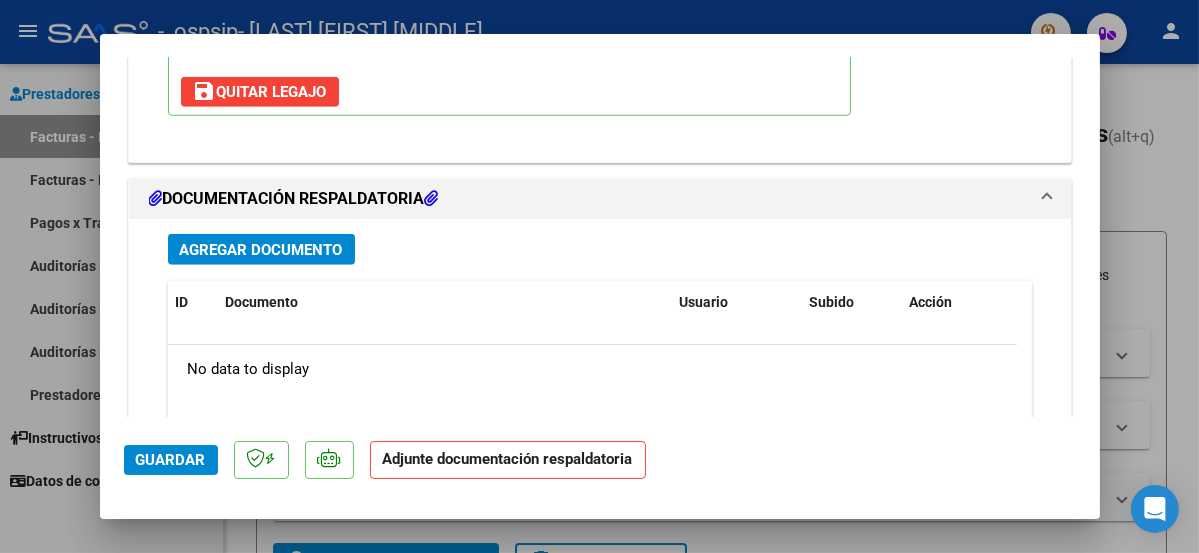 scroll, scrollTop: 2119, scrollLeft: 0, axis: vertical 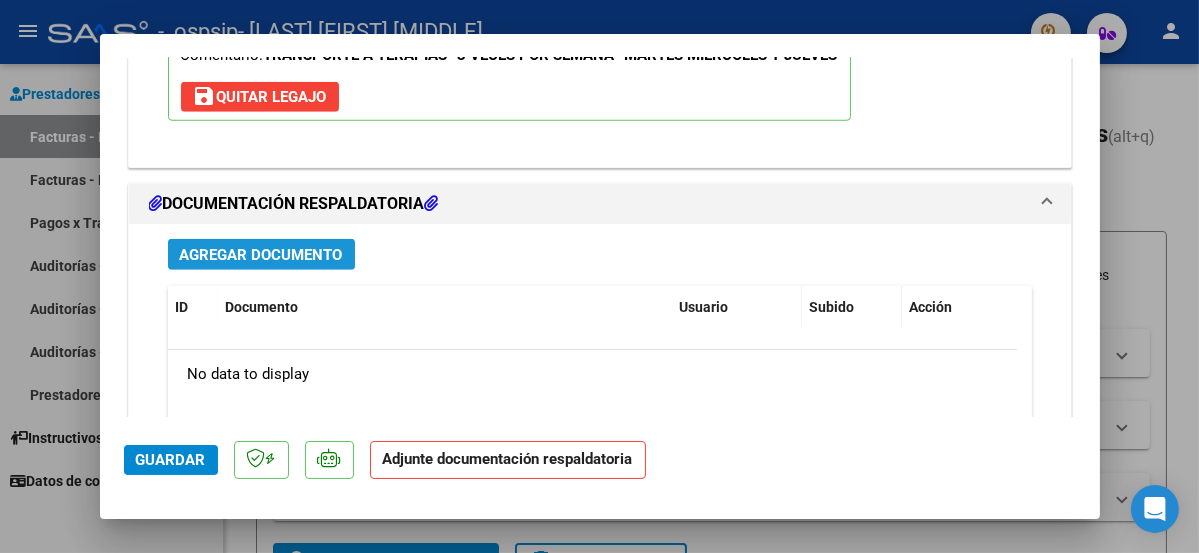 click on "Agregar Documento" at bounding box center (261, 255) 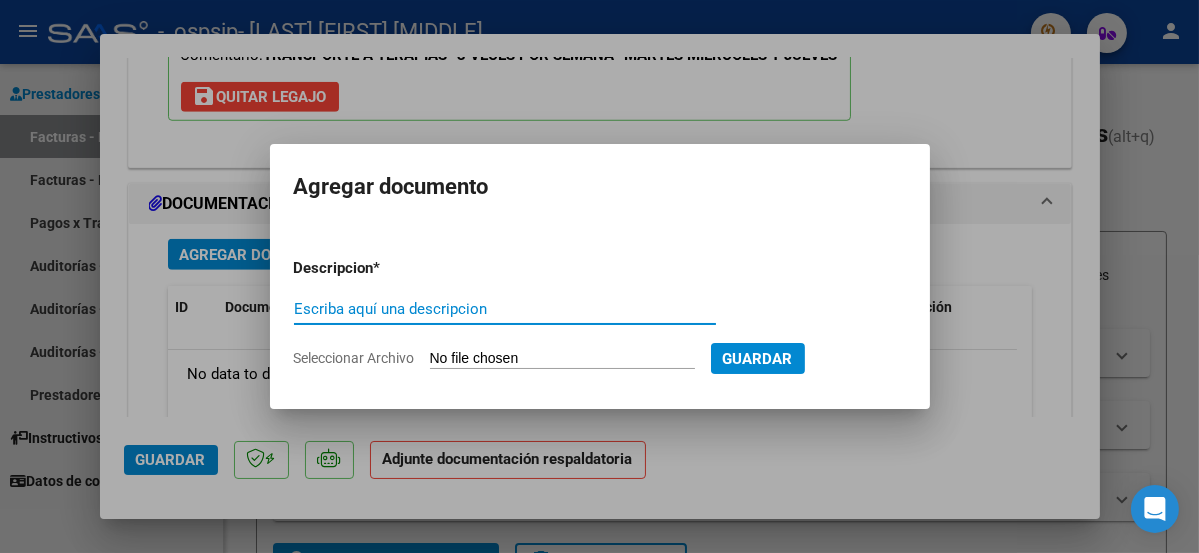 click on "Escriba aquí una descripcion" at bounding box center (505, 309) 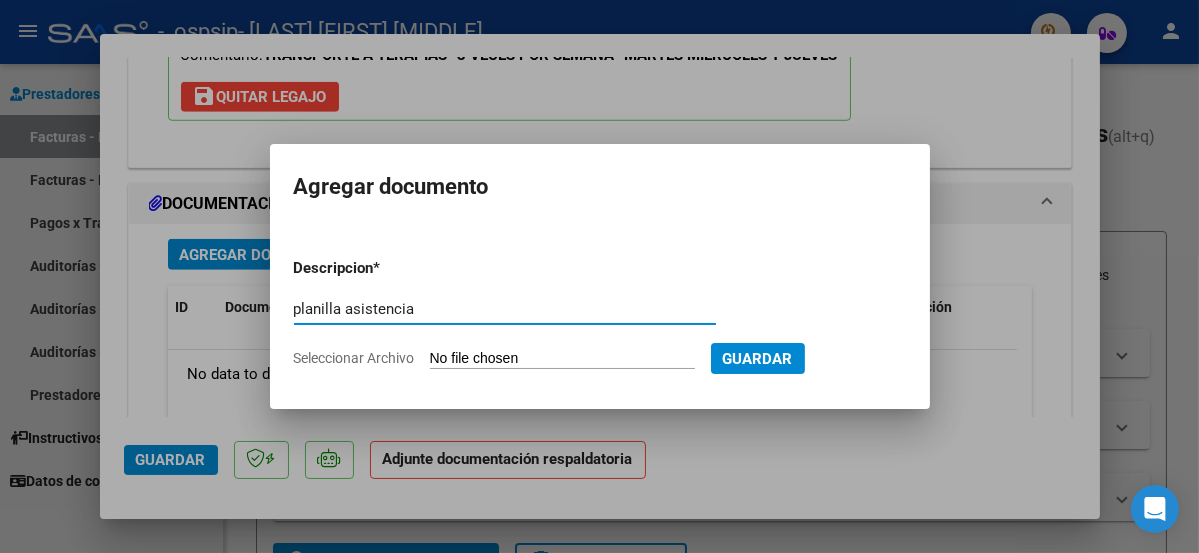 type on "planilla asistencia" 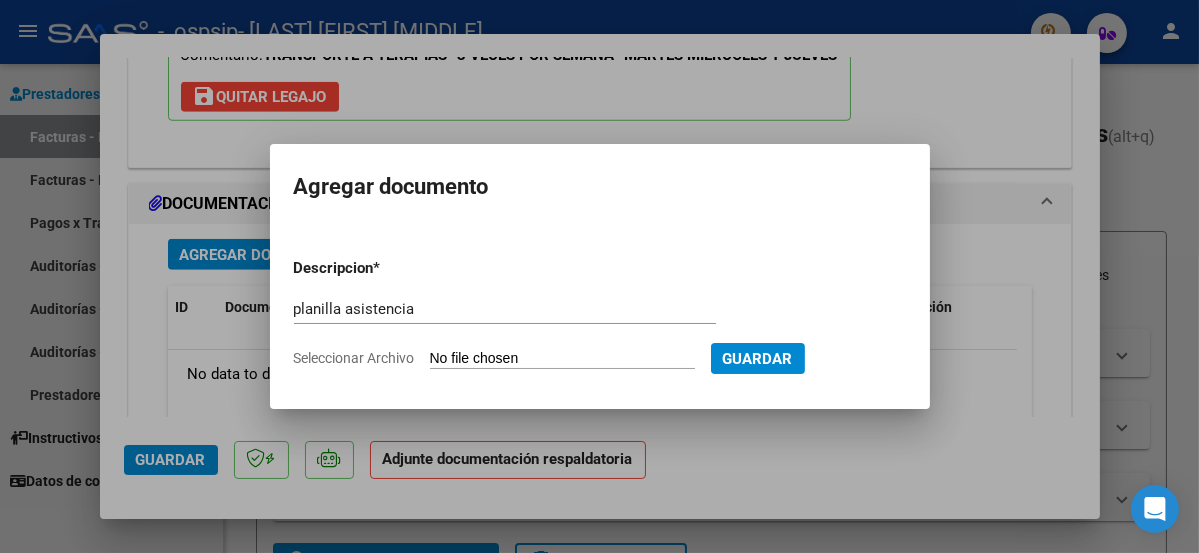 click on "Seleccionar Archivo" at bounding box center [562, 359] 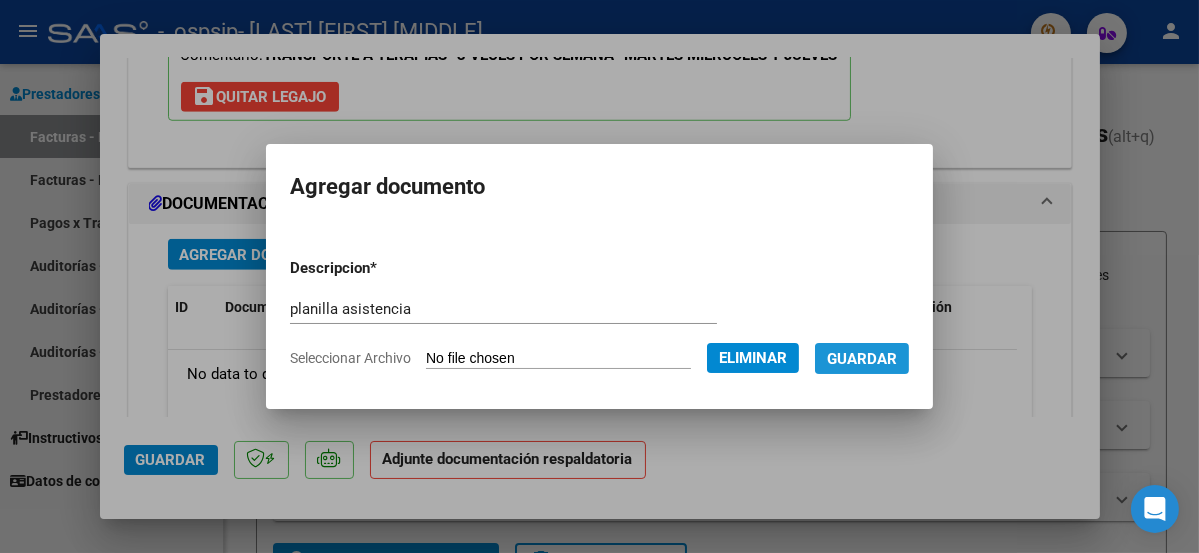 click on "Guardar" at bounding box center (862, 359) 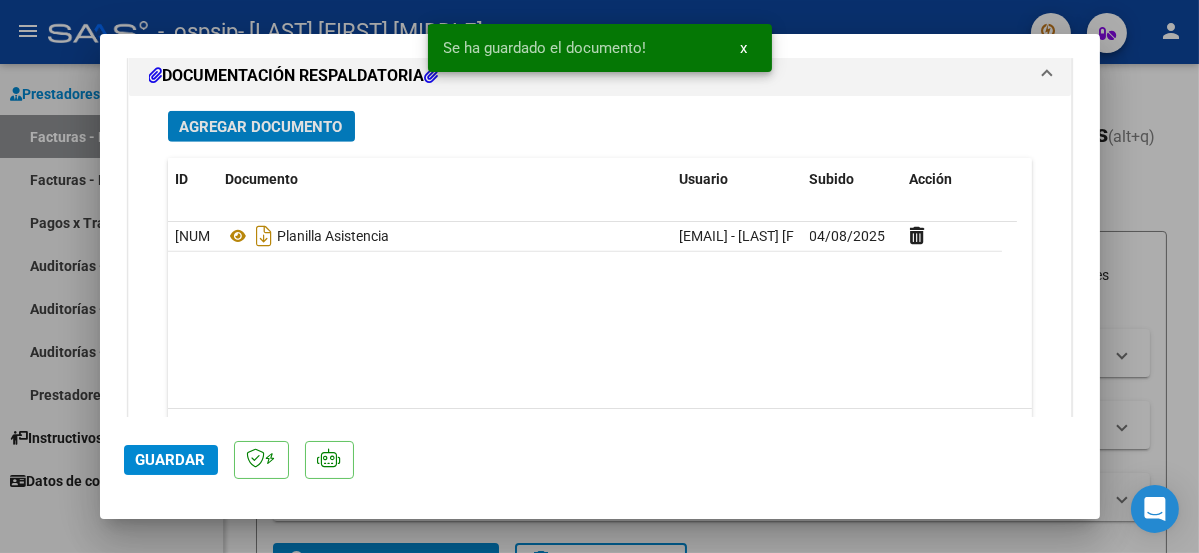 scroll, scrollTop: 2252, scrollLeft: 0, axis: vertical 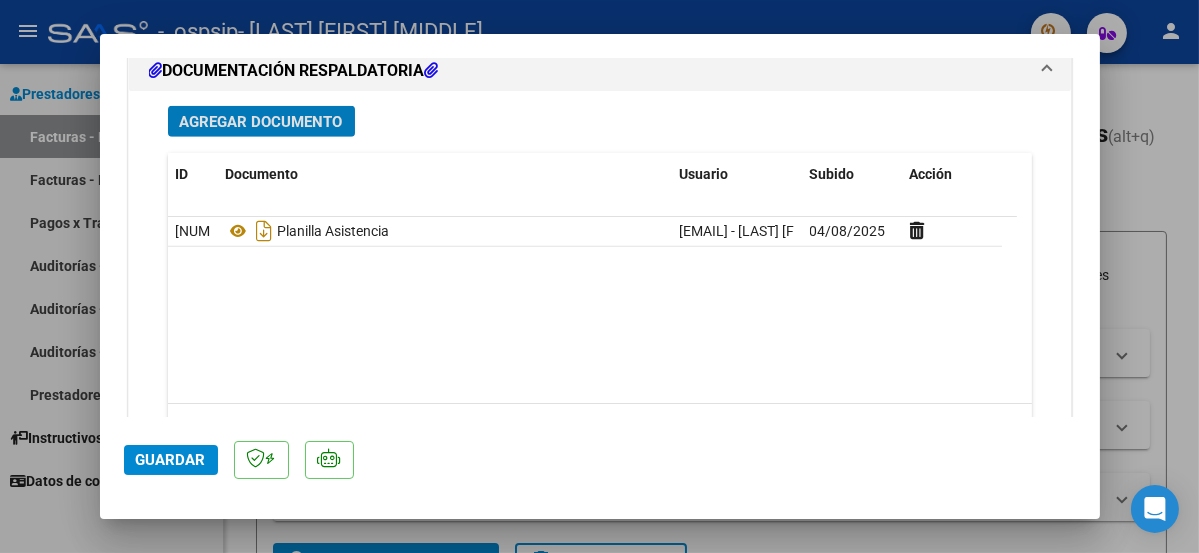 click on "Guardar" 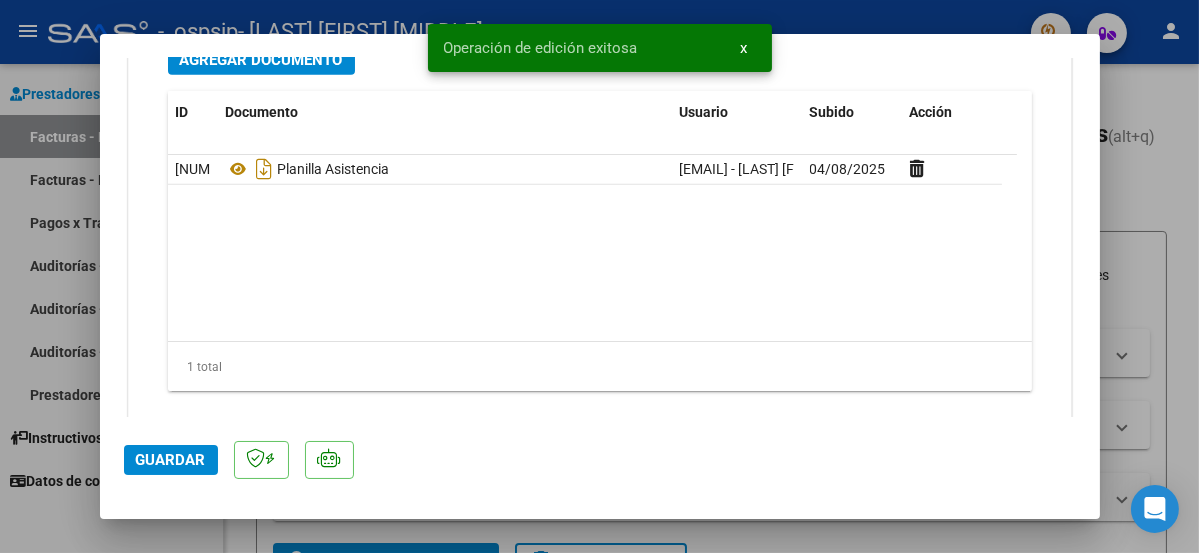 scroll, scrollTop: 2347, scrollLeft: 0, axis: vertical 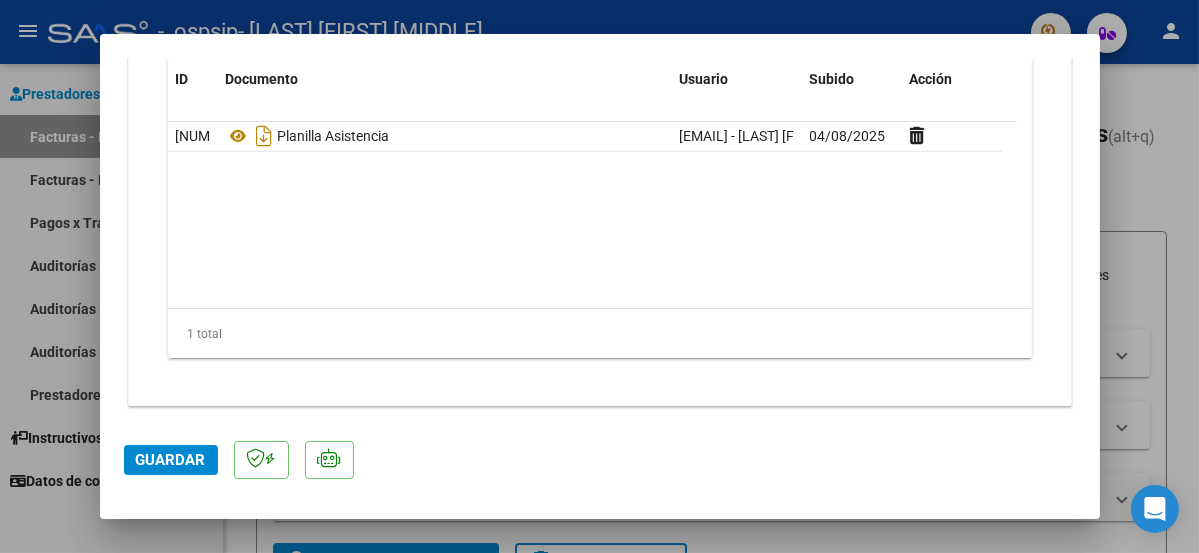 click on "Guardar" 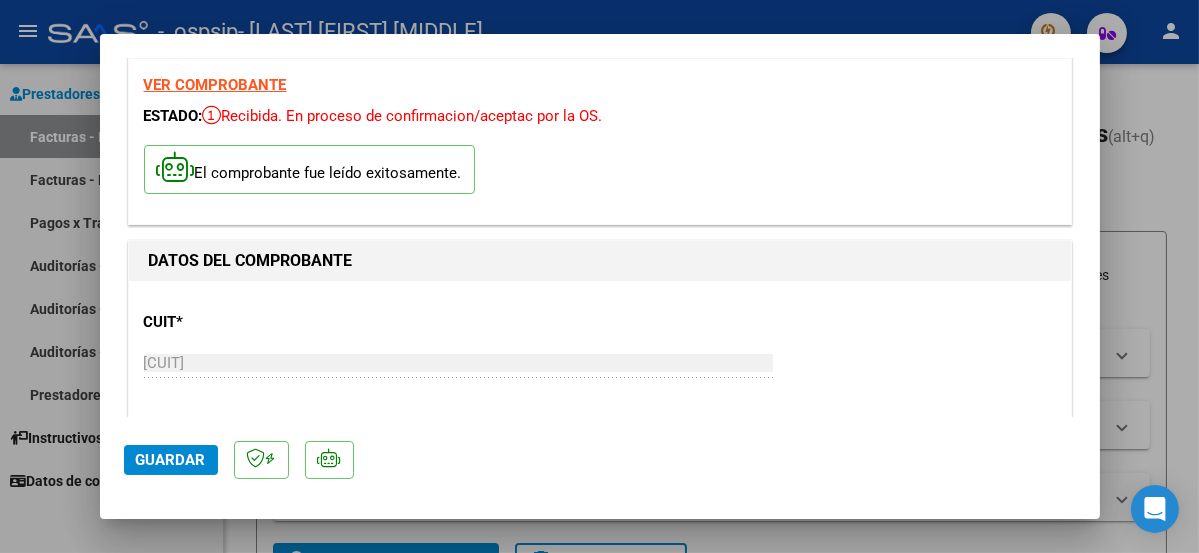 scroll, scrollTop: 0, scrollLeft: 0, axis: both 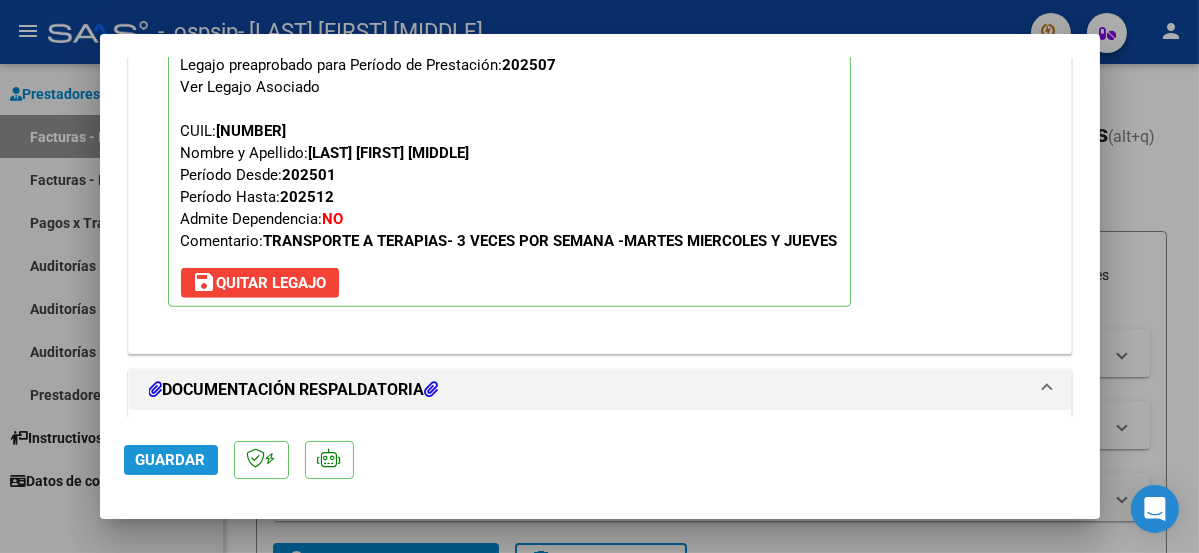 click on "Guardar" 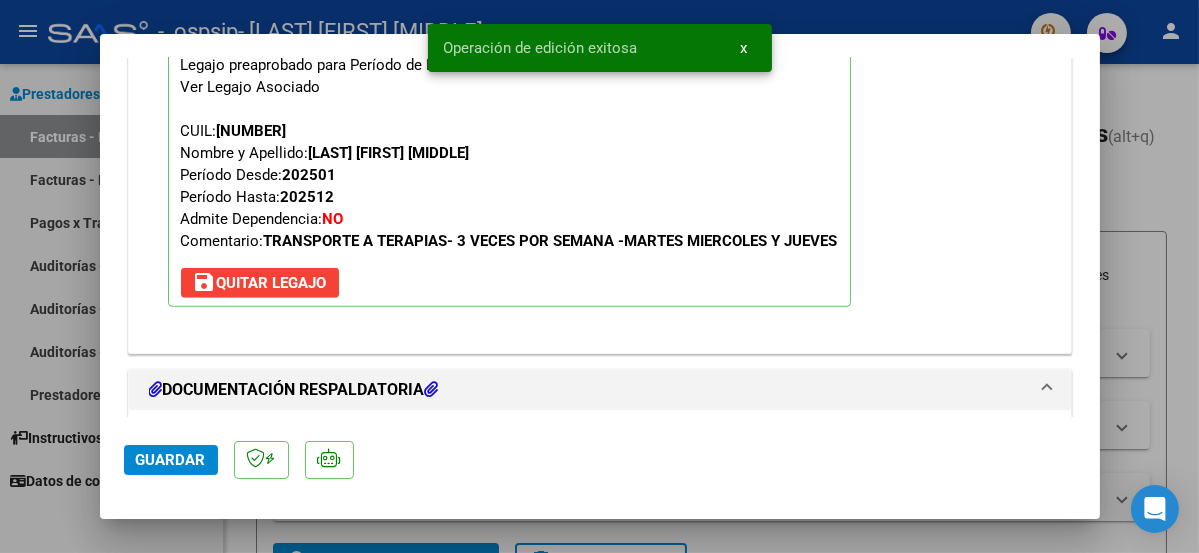 scroll, scrollTop: 2347, scrollLeft: 0, axis: vertical 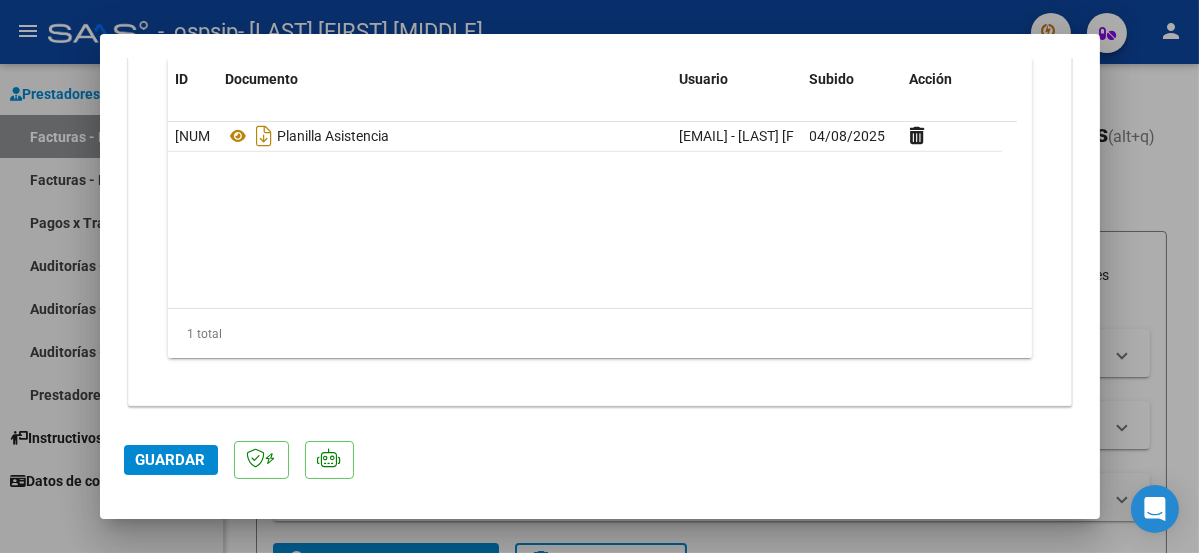 click at bounding box center [599, 276] 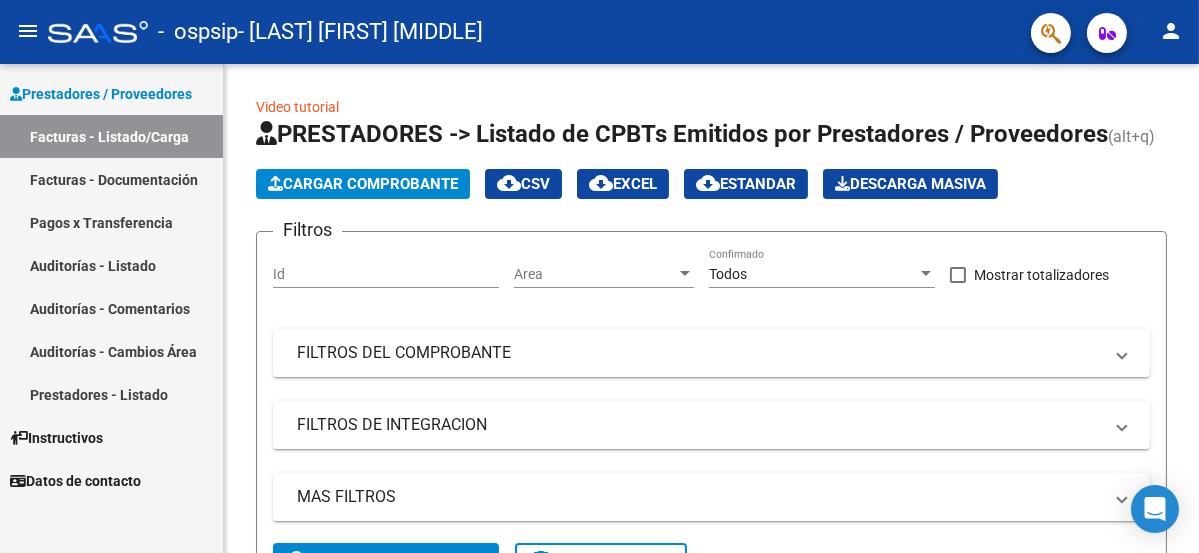click on "Facturas - Documentación" at bounding box center [111, 179] 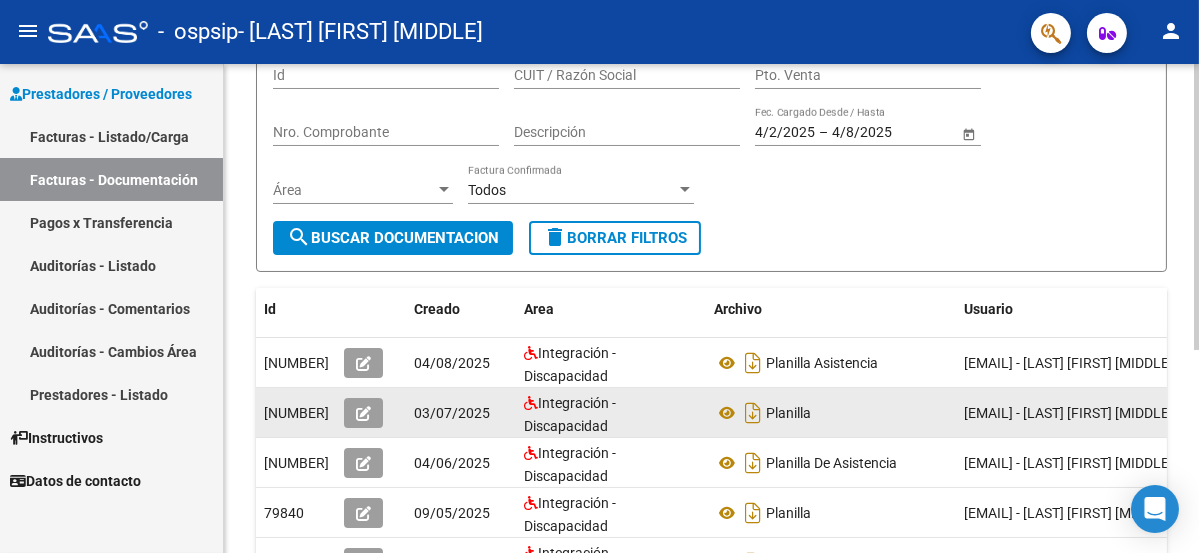 scroll, scrollTop: 200, scrollLeft: 0, axis: vertical 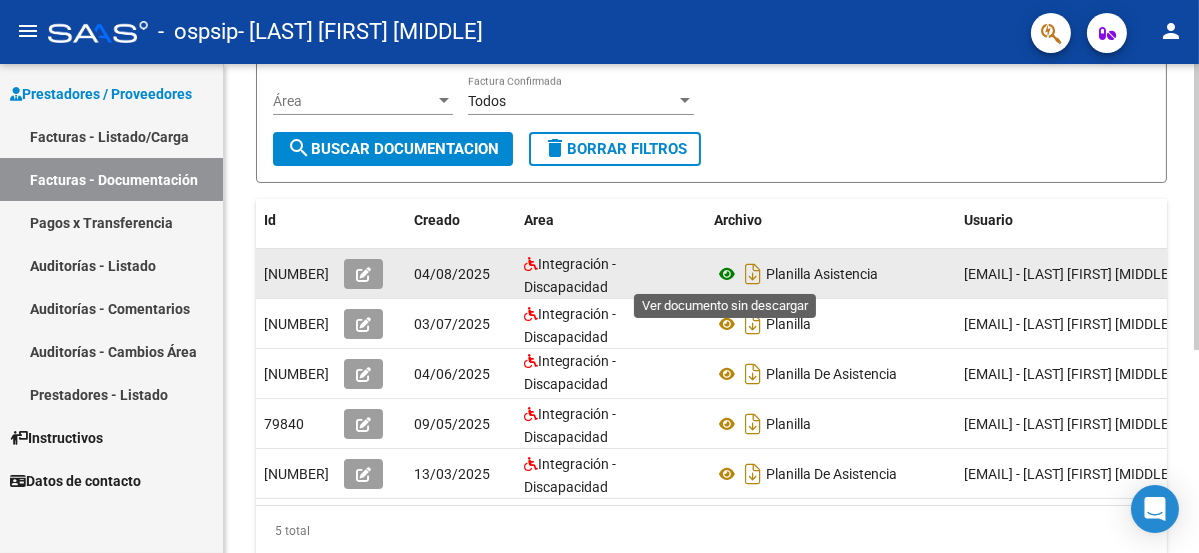 click 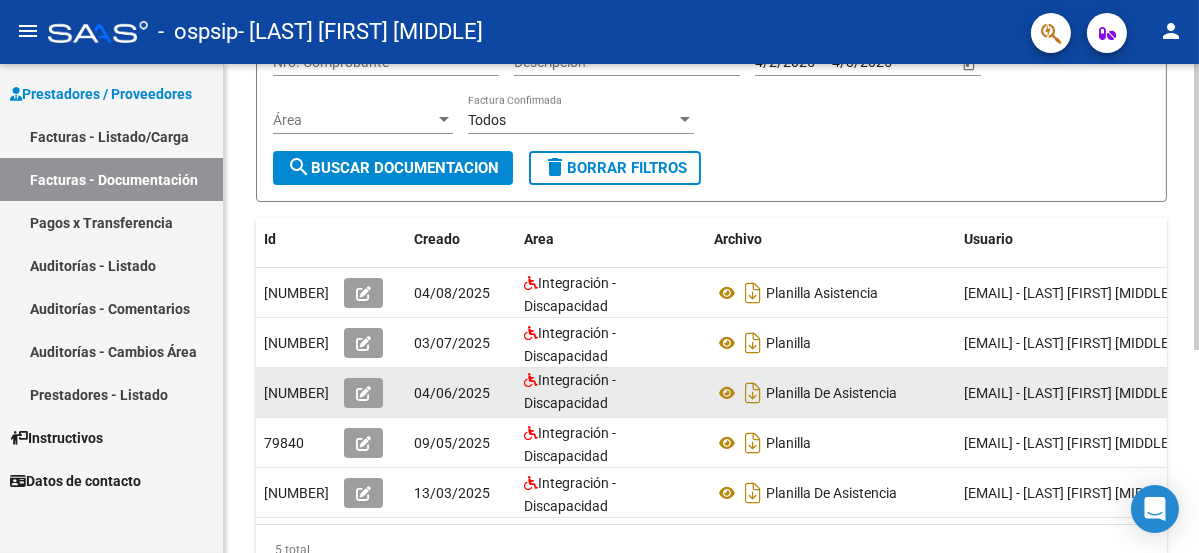 scroll, scrollTop: 214, scrollLeft: 0, axis: vertical 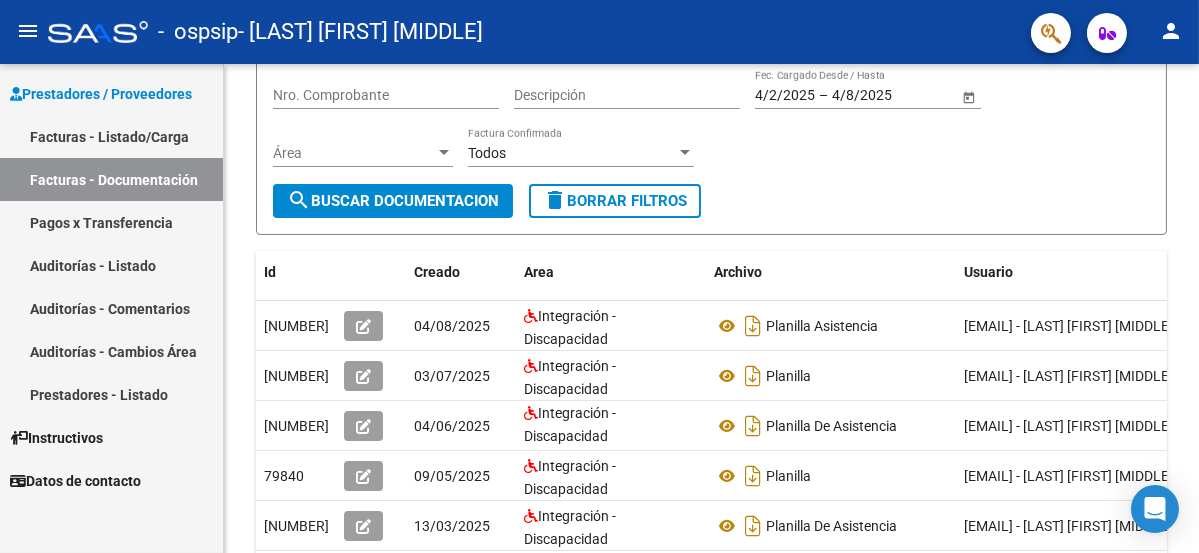 click on "Pagos x Transferencia" at bounding box center (111, 222) 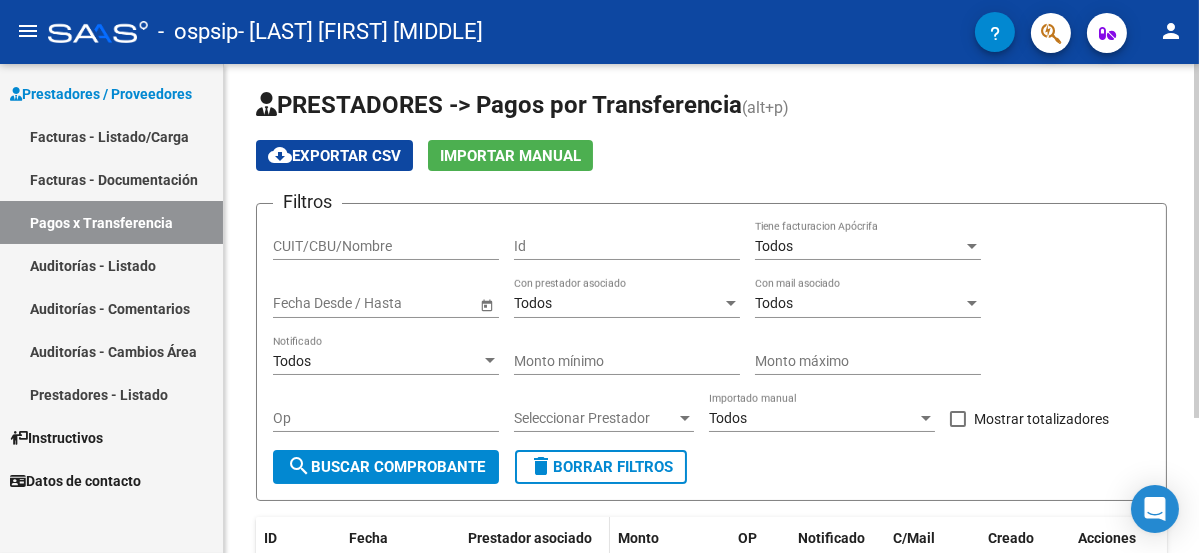 scroll, scrollTop: 0, scrollLeft: 0, axis: both 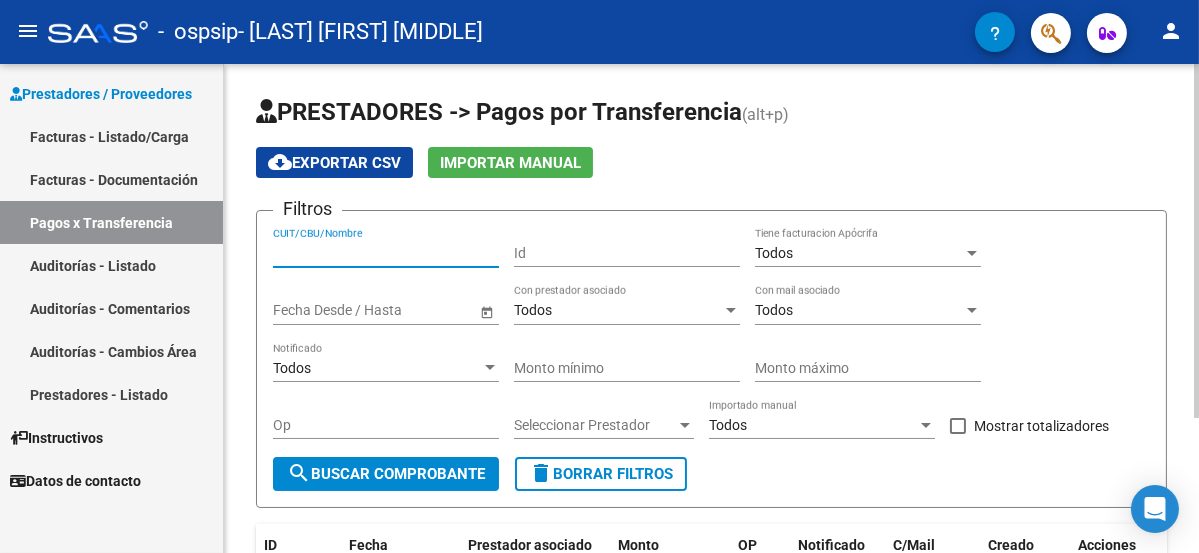 click on "CUIT/CBU/Nombre" at bounding box center (386, 253) 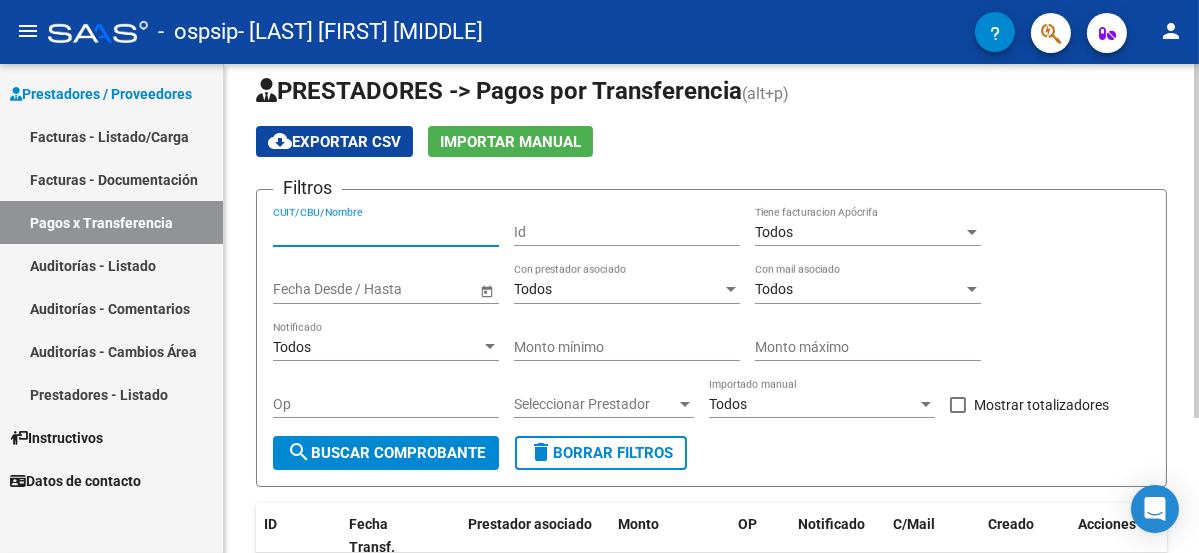 scroll, scrollTop: 0, scrollLeft: 0, axis: both 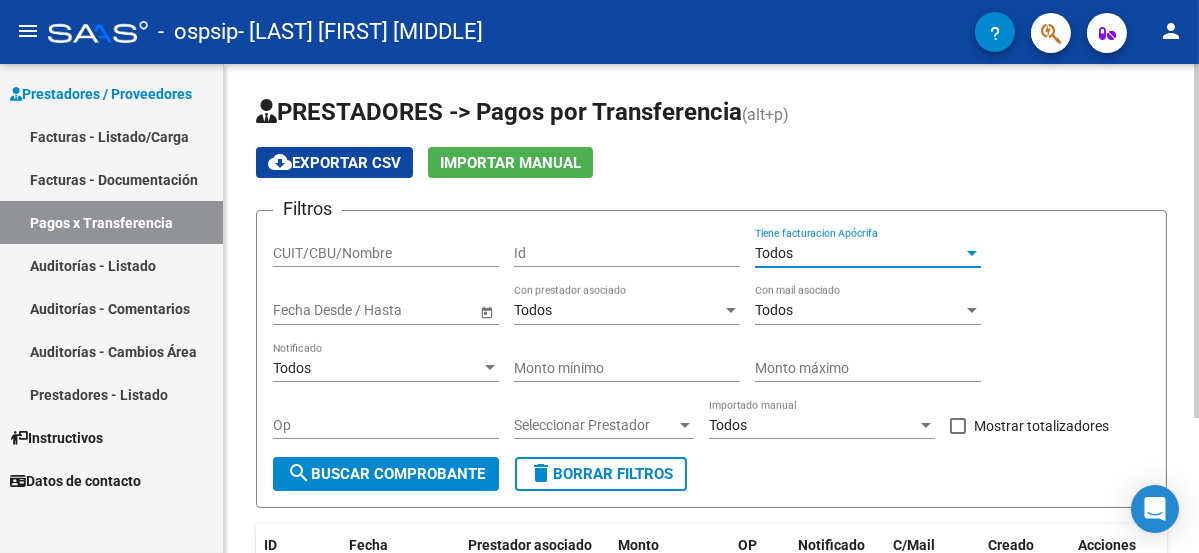 click on "Todos" at bounding box center (859, 253) 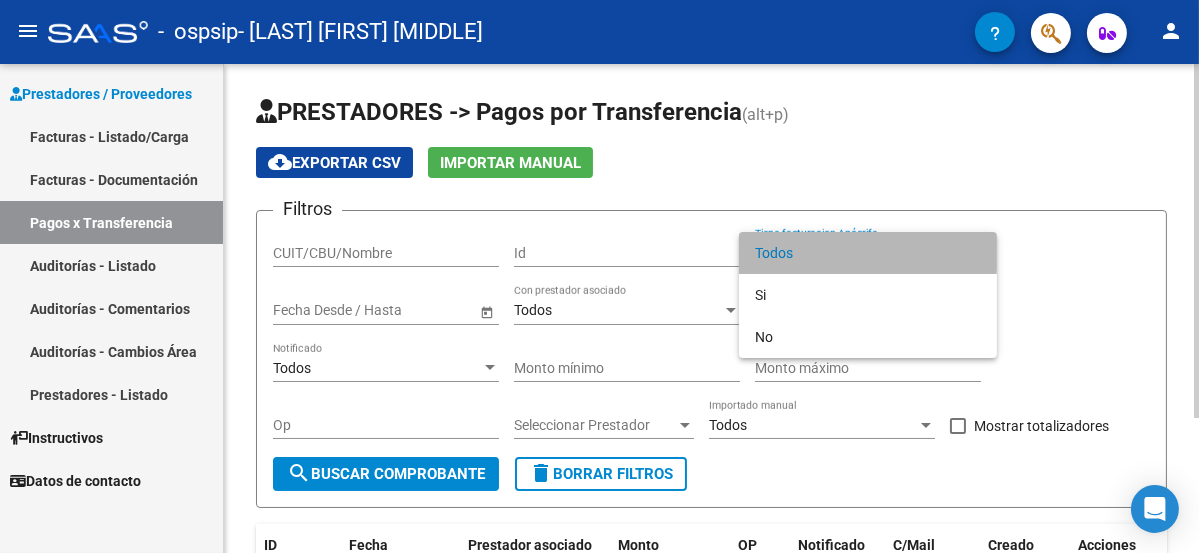 click on "Todos" at bounding box center [868, 253] 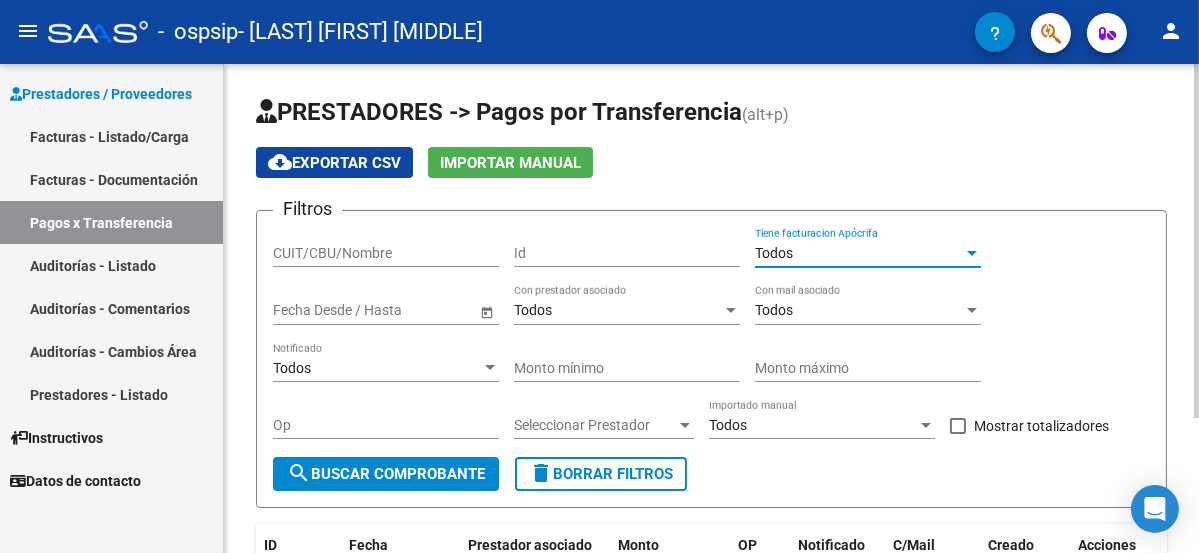 click on "Todos" at bounding box center (533, 310) 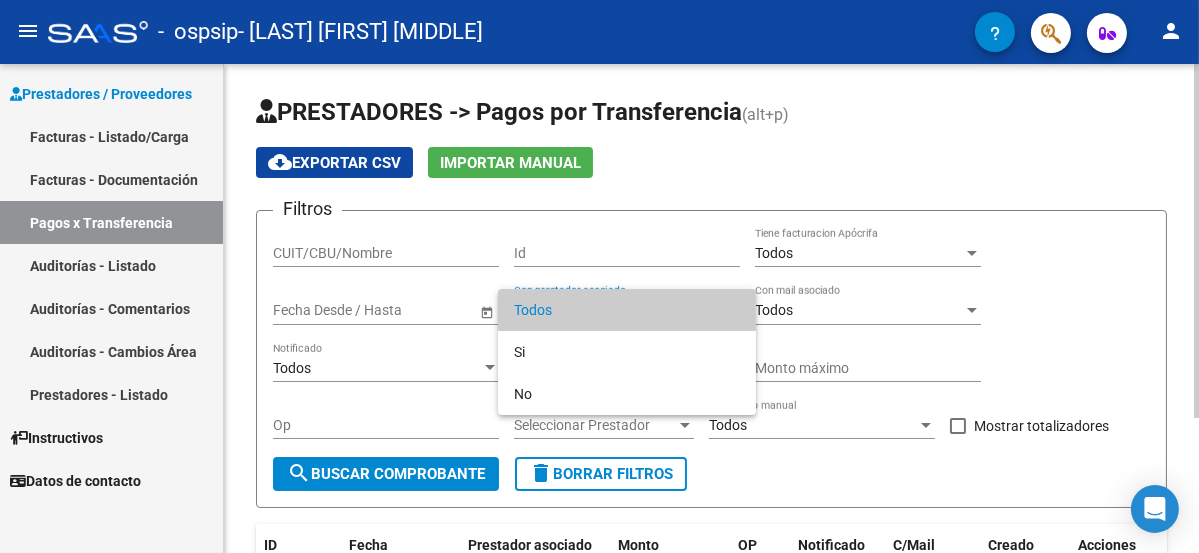click on "Todos" at bounding box center [627, 310] 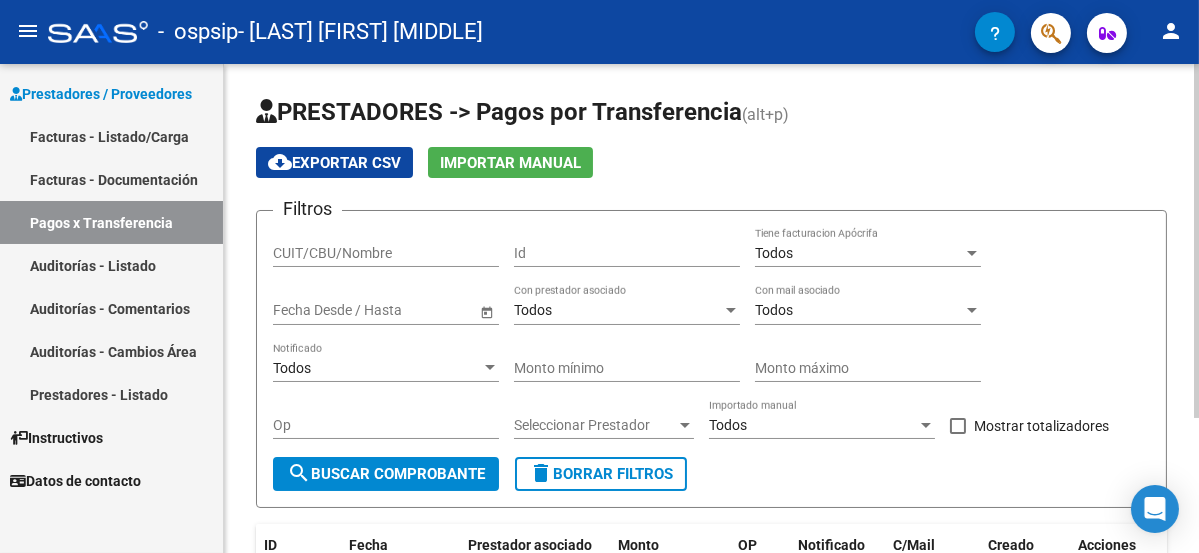 click 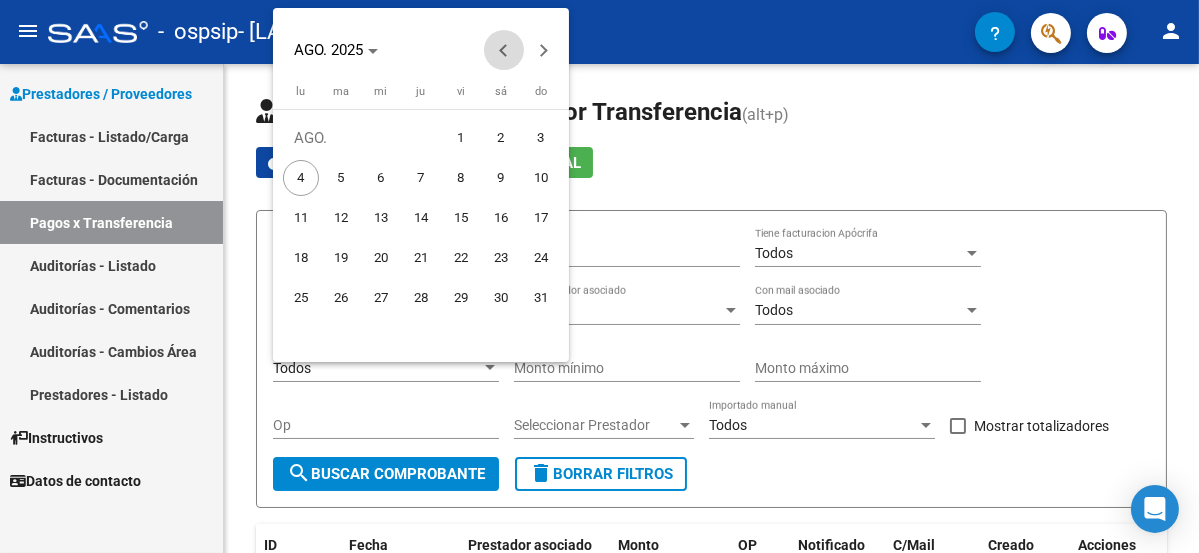 click at bounding box center [504, 50] 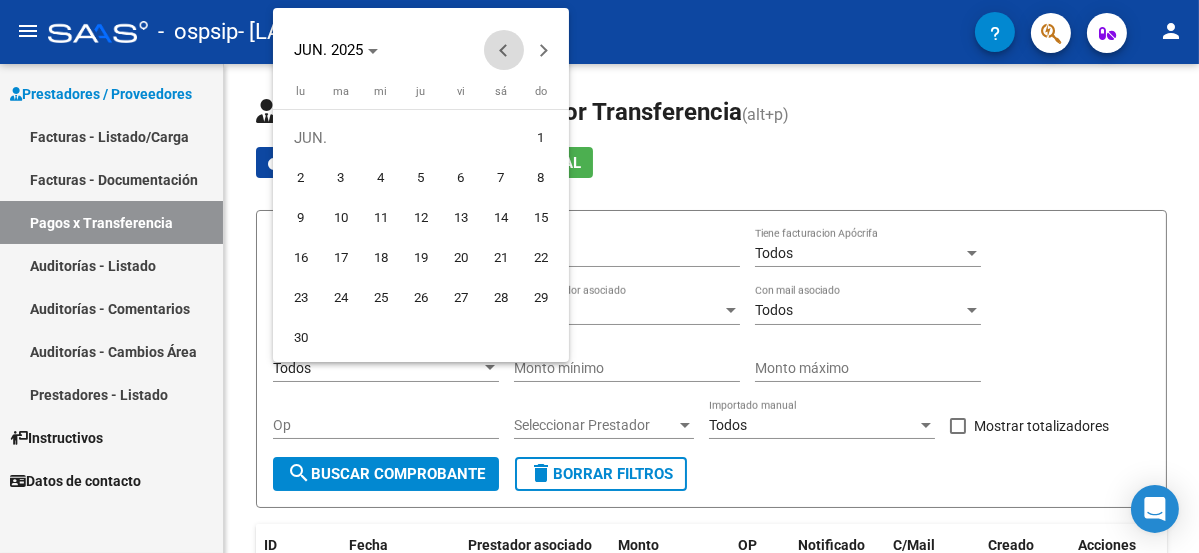 click at bounding box center (504, 50) 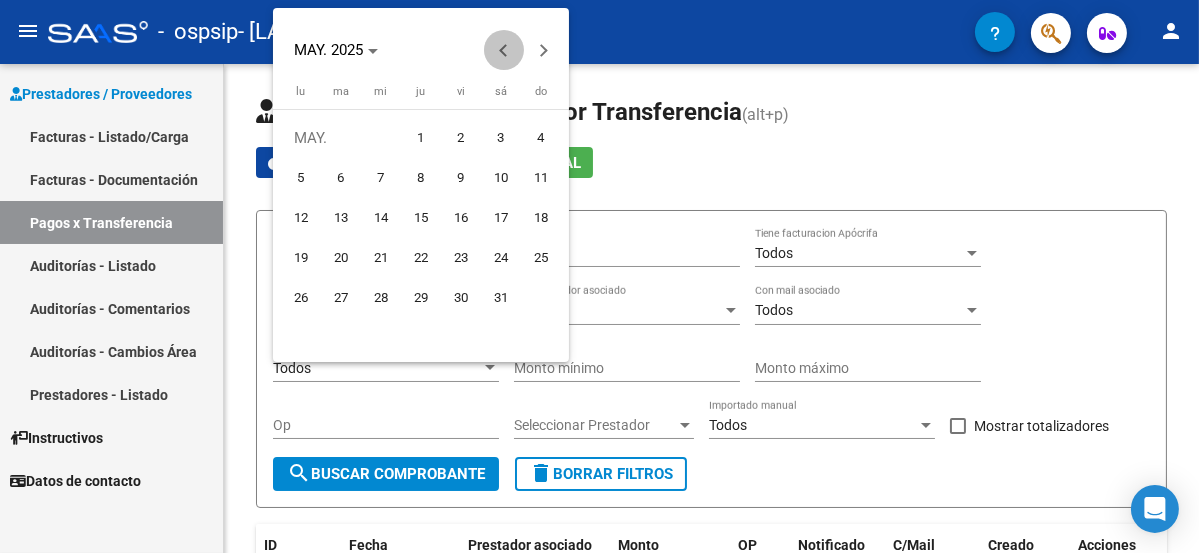 click at bounding box center (504, 50) 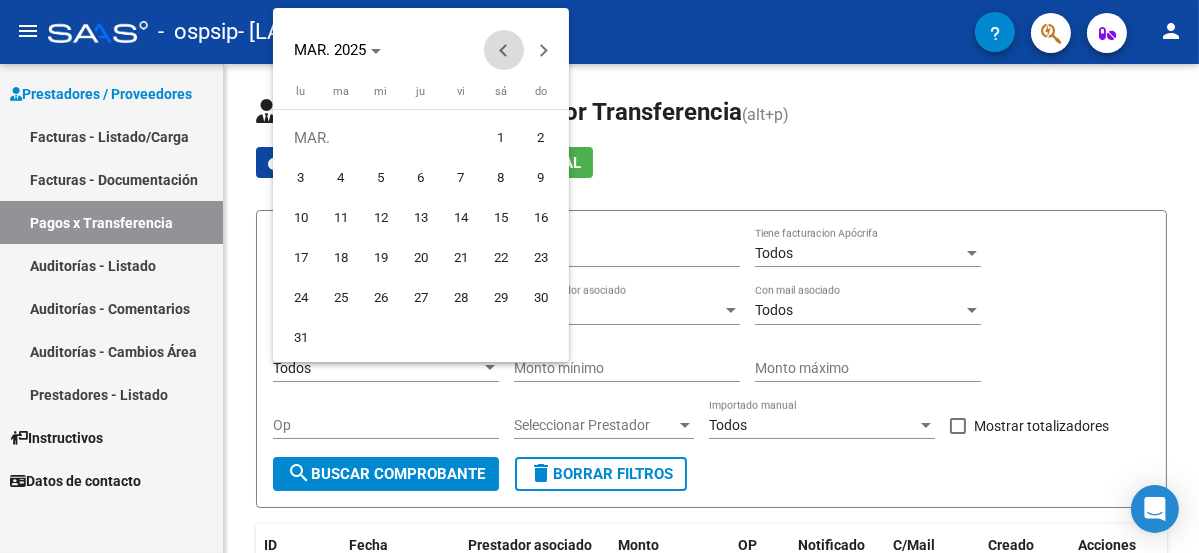 click at bounding box center (504, 50) 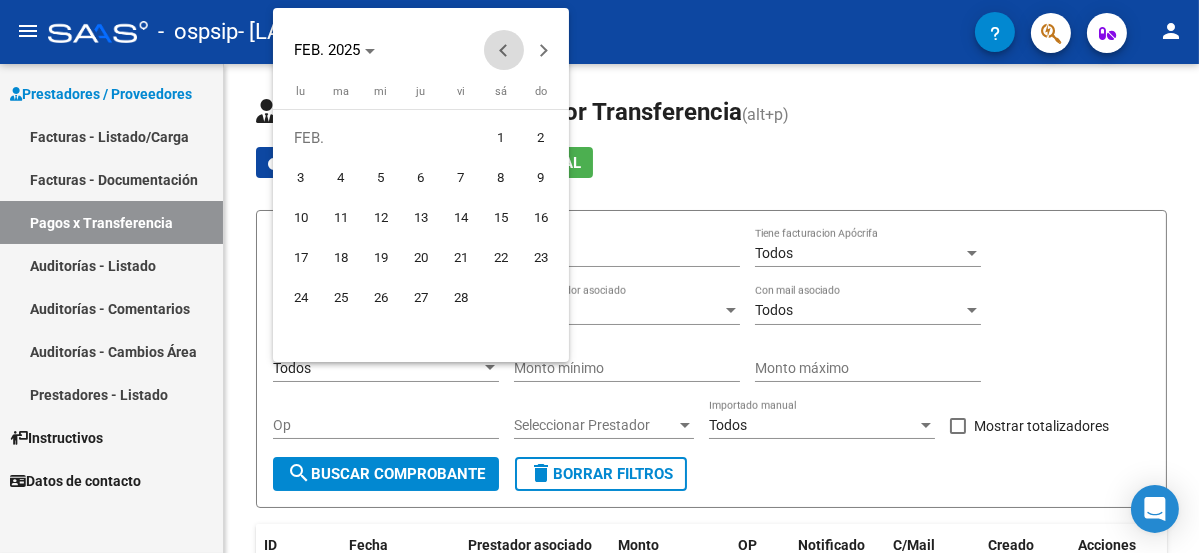 click at bounding box center (504, 50) 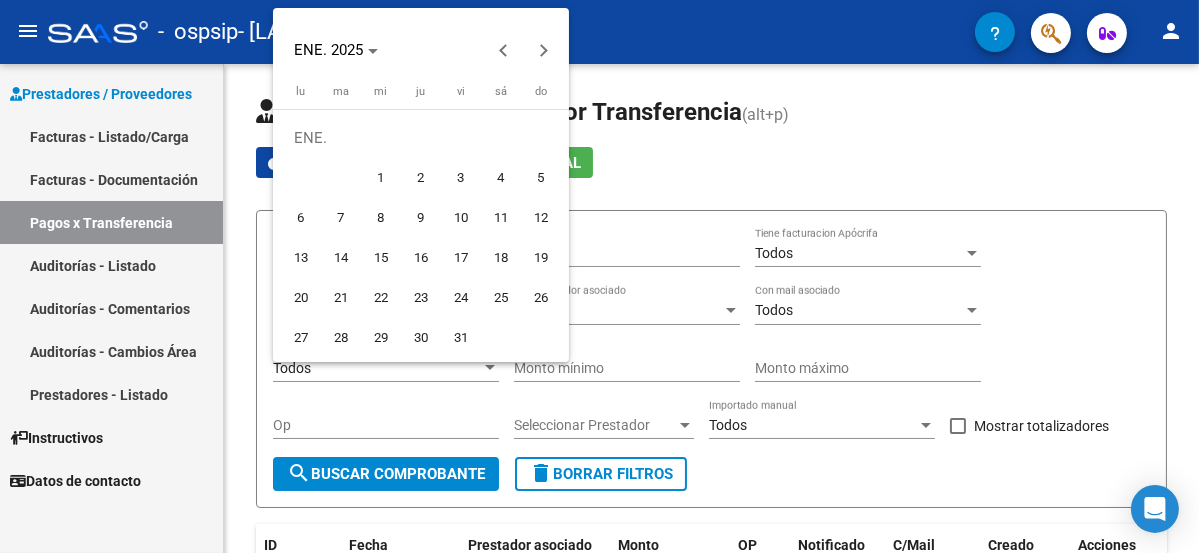 click on "1" at bounding box center [381, 178] 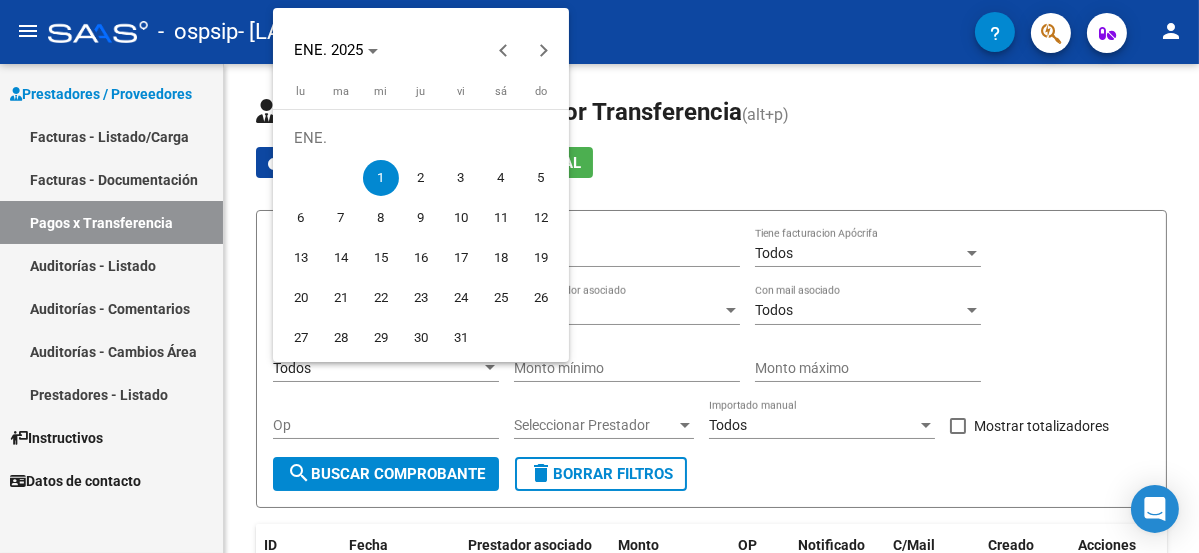 click on "1" at bounding box center [381, 178] 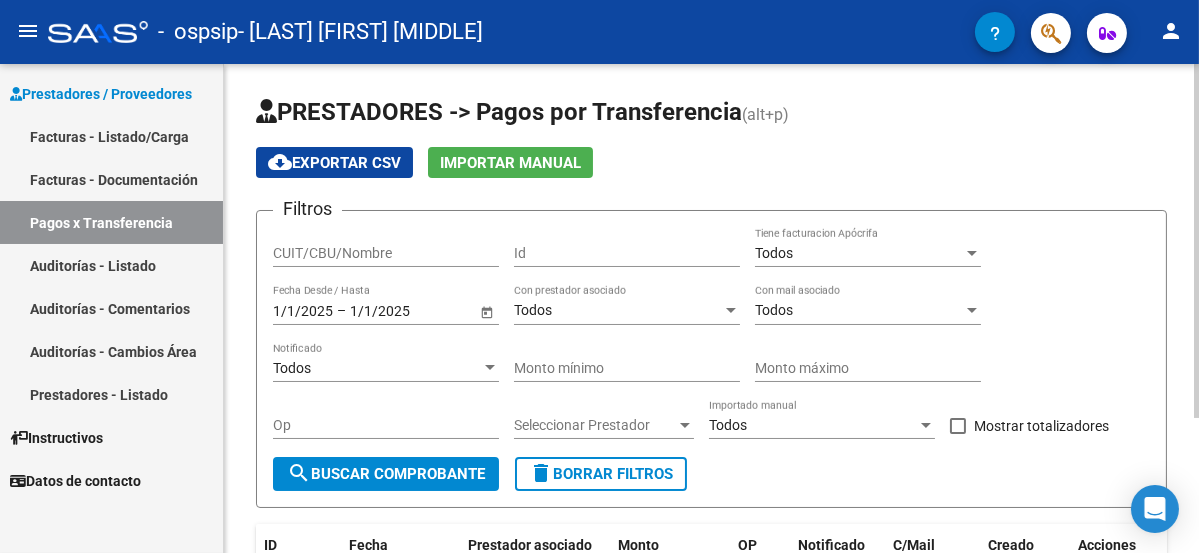 click 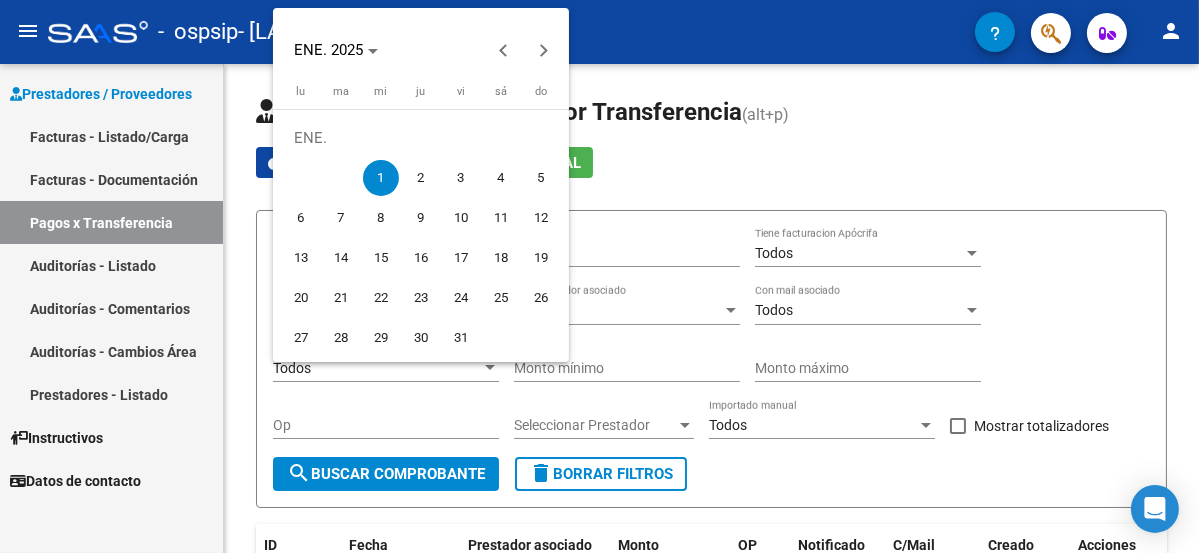 drag, startPoint x: 376, startPoint y: 172, endPoint x: 419, endPoint y: 194, distance: 48.30114 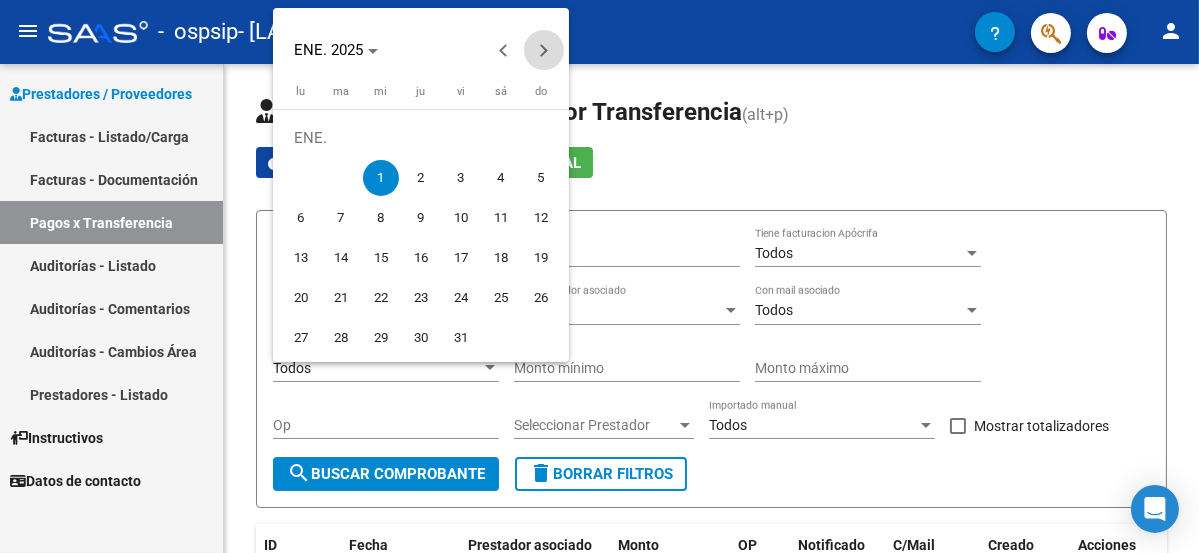 click at bounding box center [544, 50] 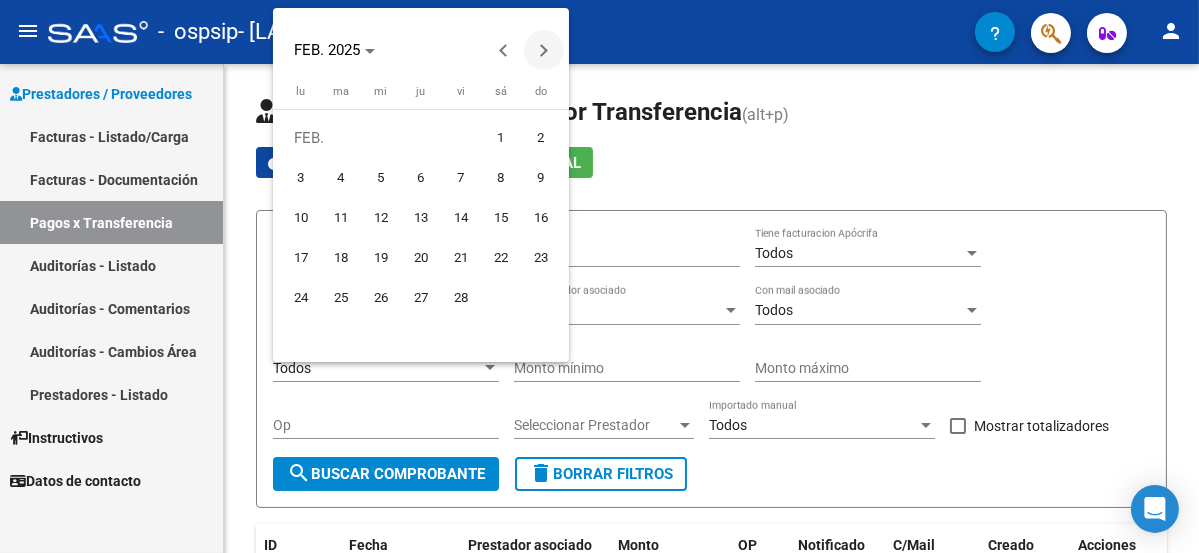 click at bounding box center (544, 50) 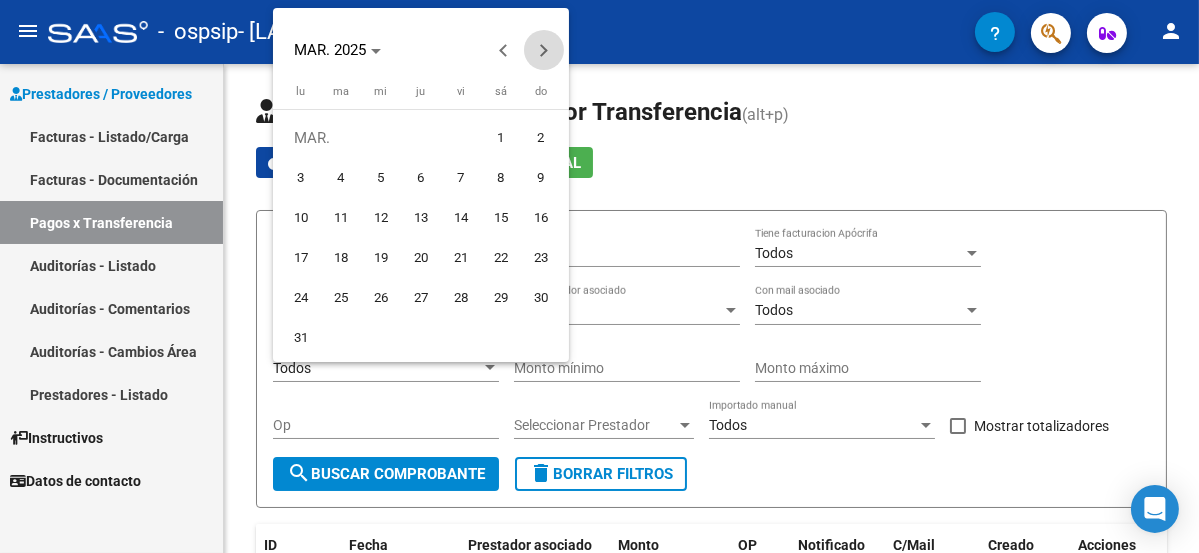 click at bounding box center [544, 50] 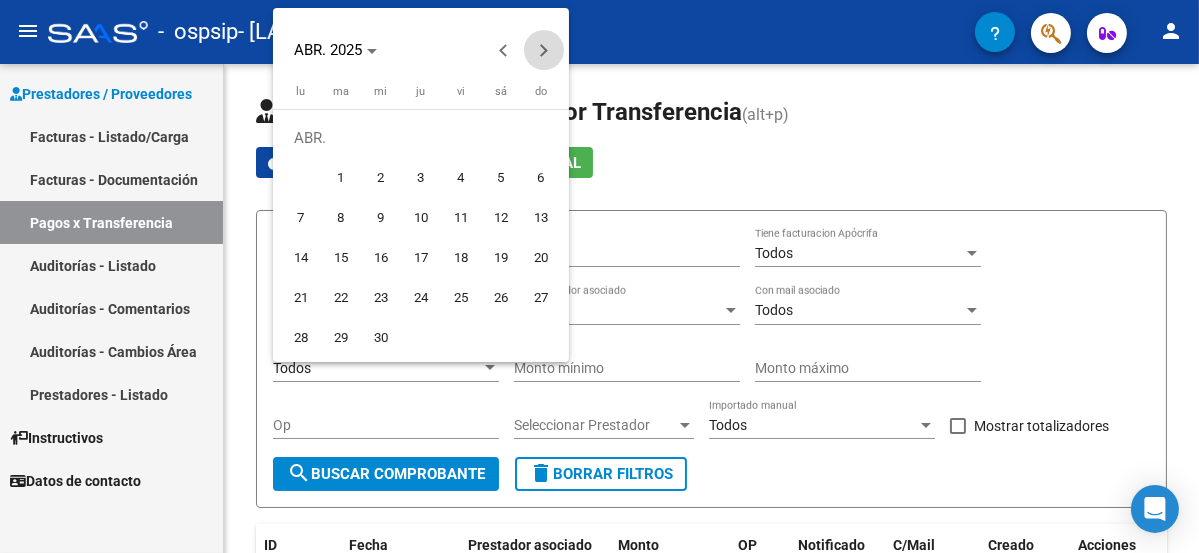 click at bounding box center [544, 50] 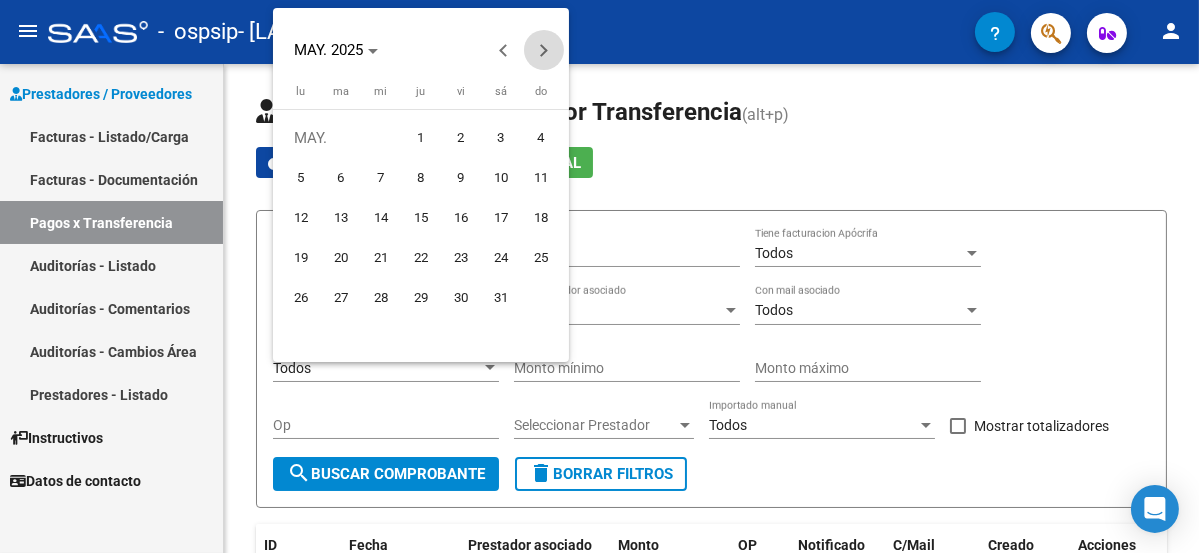 click at bounding box center [544, 50] 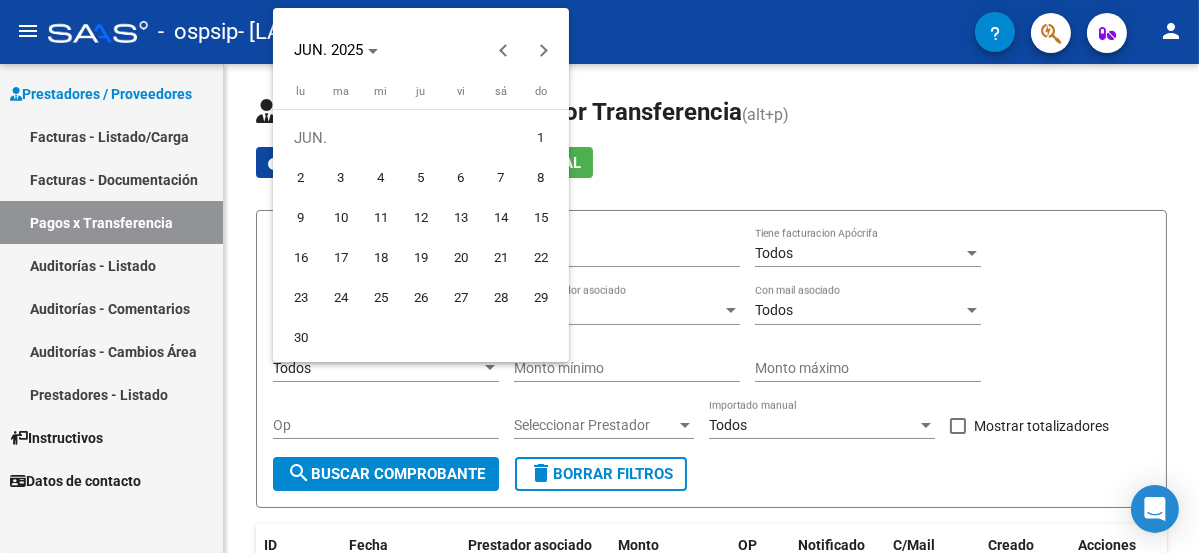 click on "29" at bounding box center [541, 298] 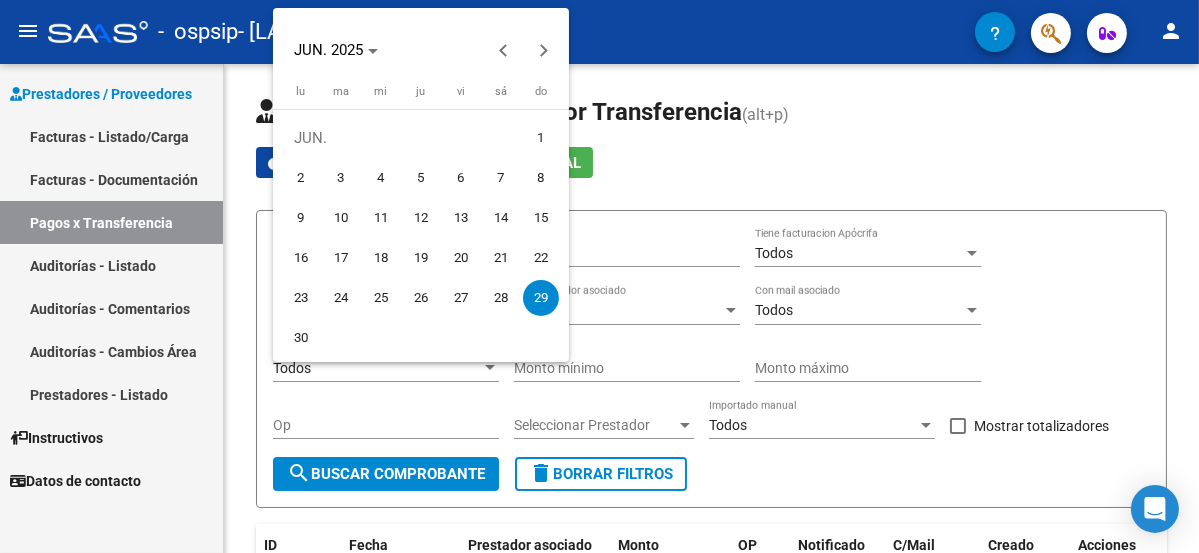 click at bounding box center [599, 276] 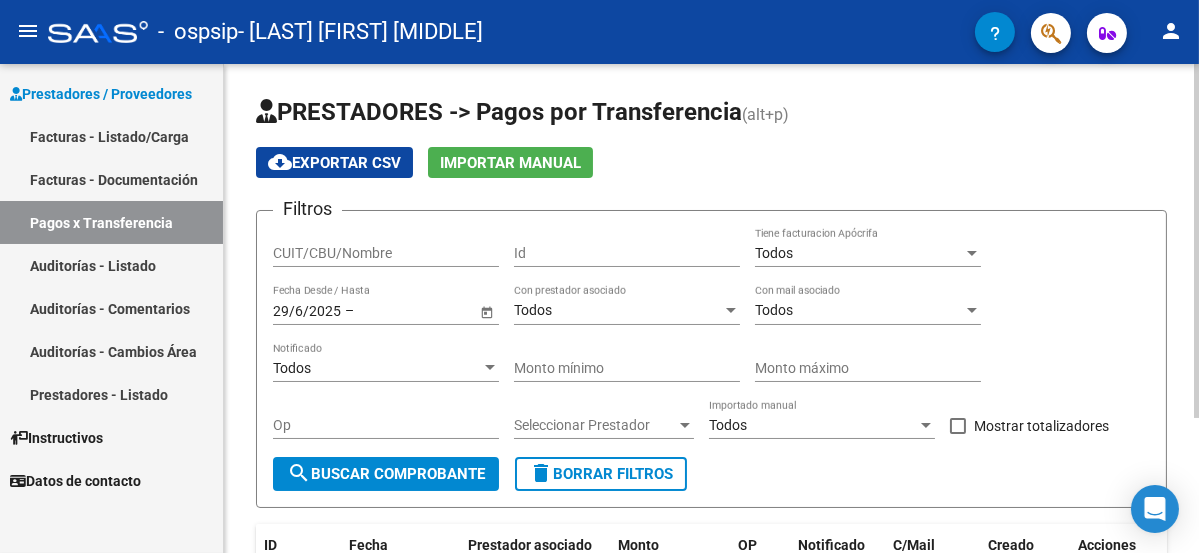 click 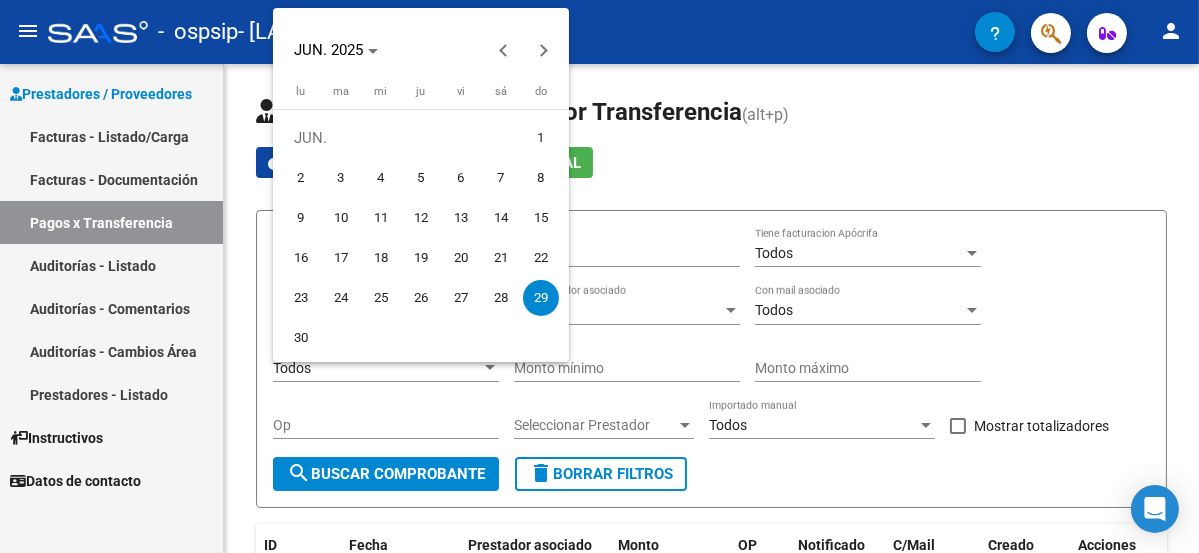 drag, startPoint x: 505, startPoint y: 296, endPoint x: 262, endPoint y: 159, distance: 278.95877 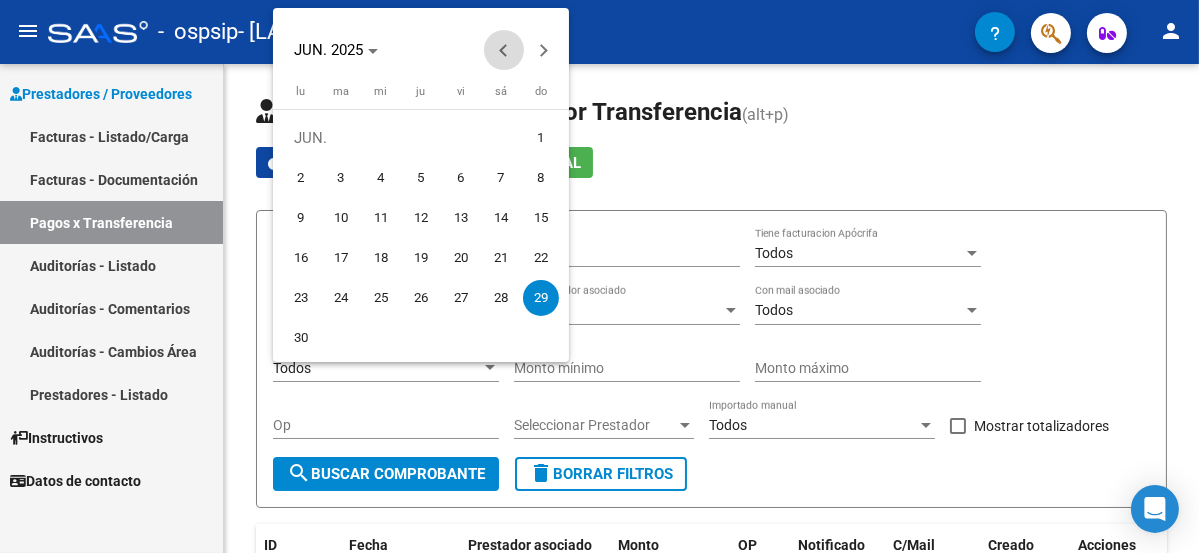 click at bounding box center (504, 50) 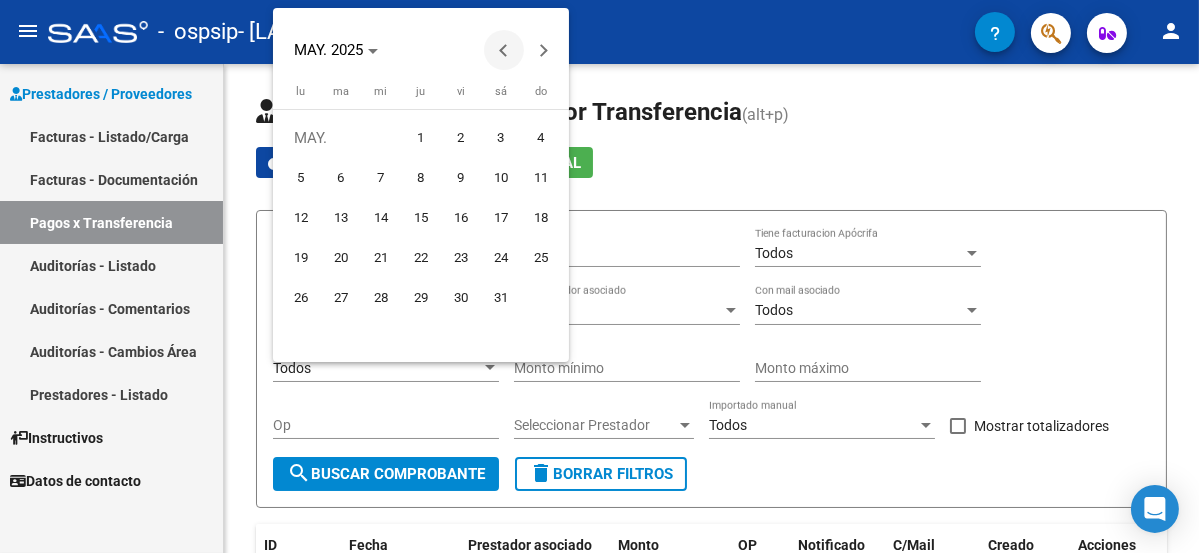 click at bounding box center [504, 50] 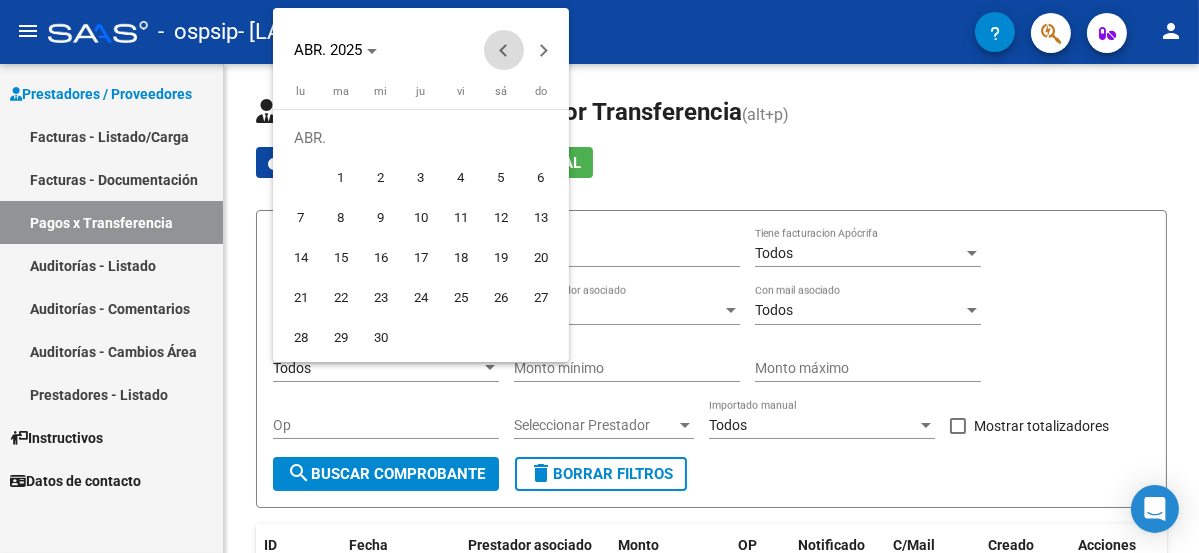 click at bounding box center [504, 50] 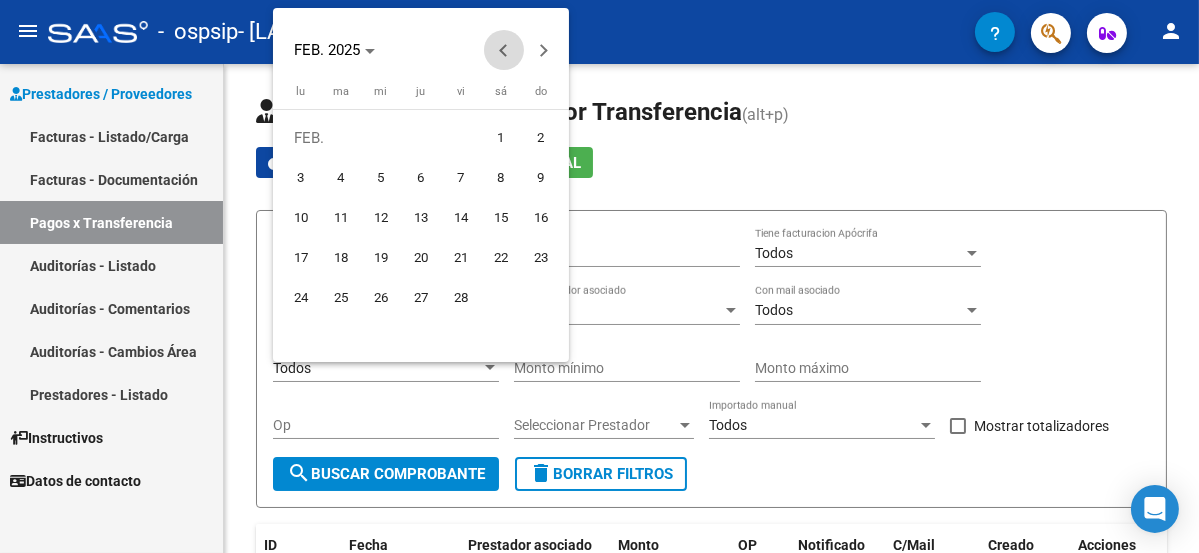 click at bounding box center [504, 50] 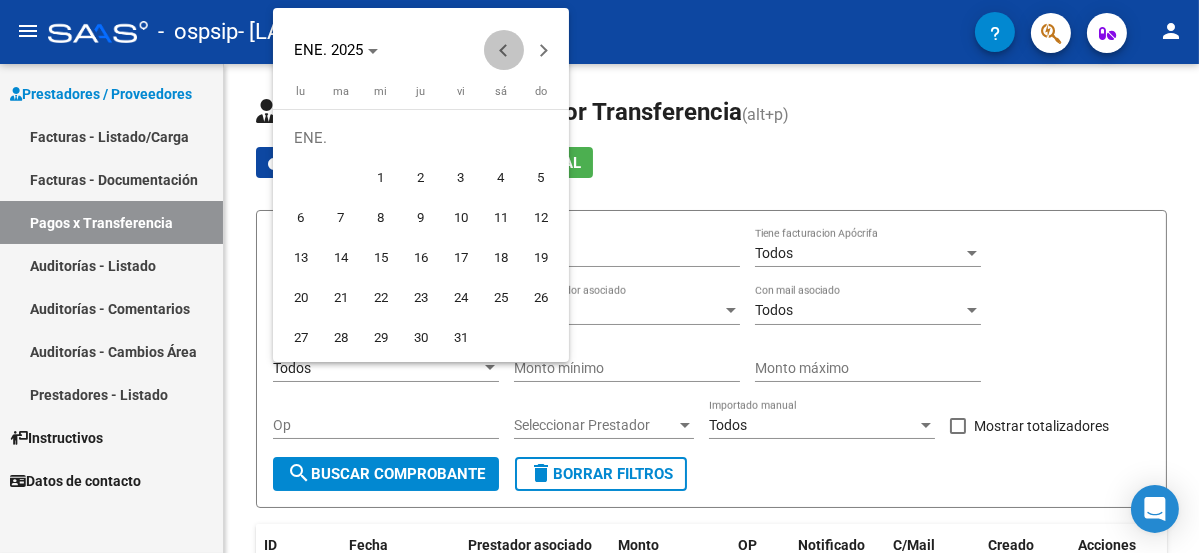 click at bounding box center (504, 50) 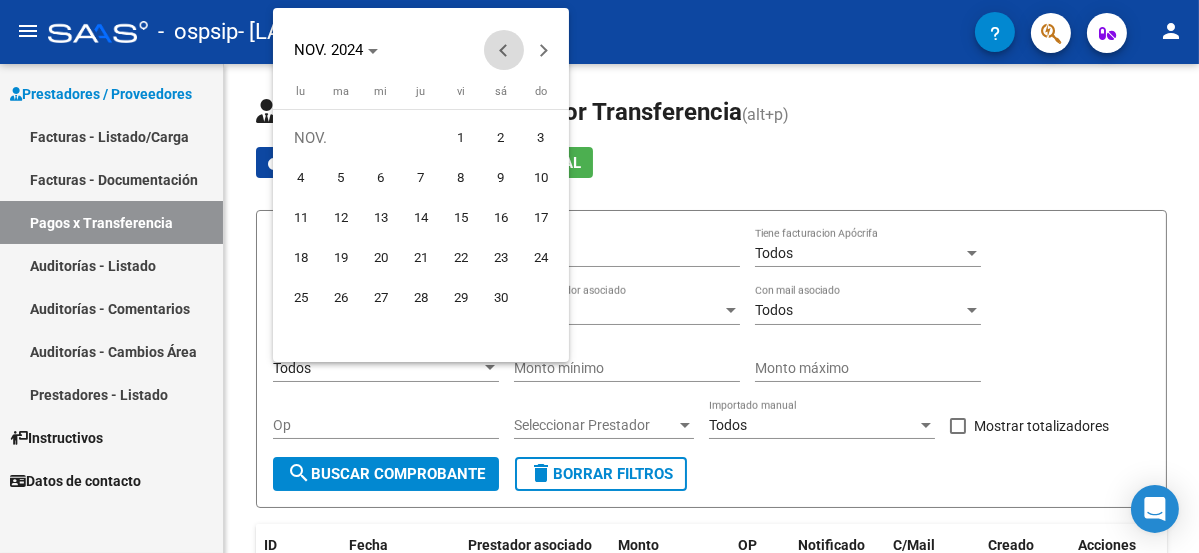 click at bounding box center (504, 50) 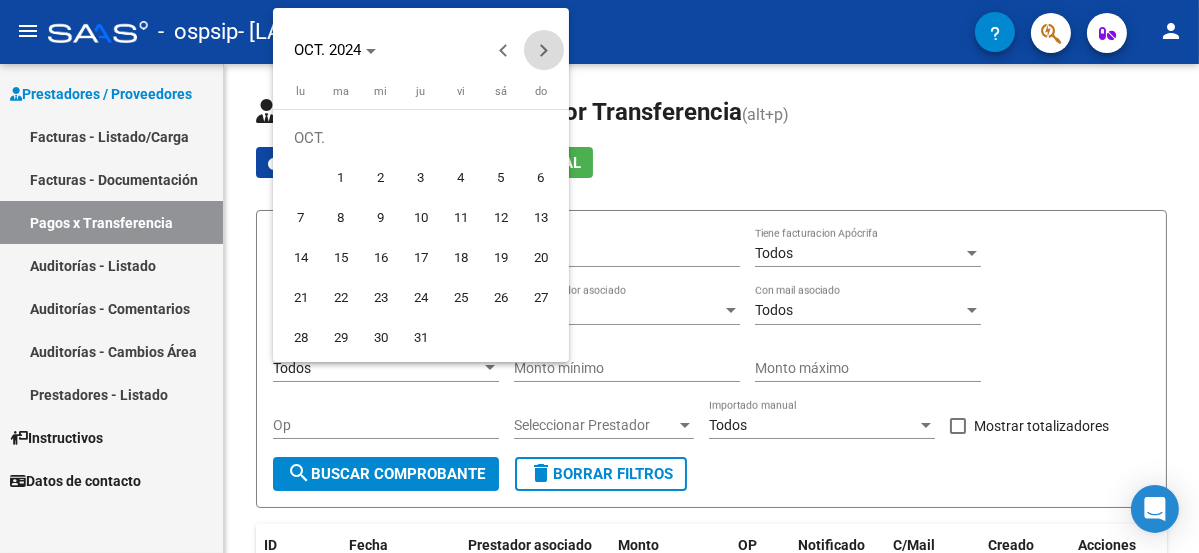 click at bounding box center [544, 50] 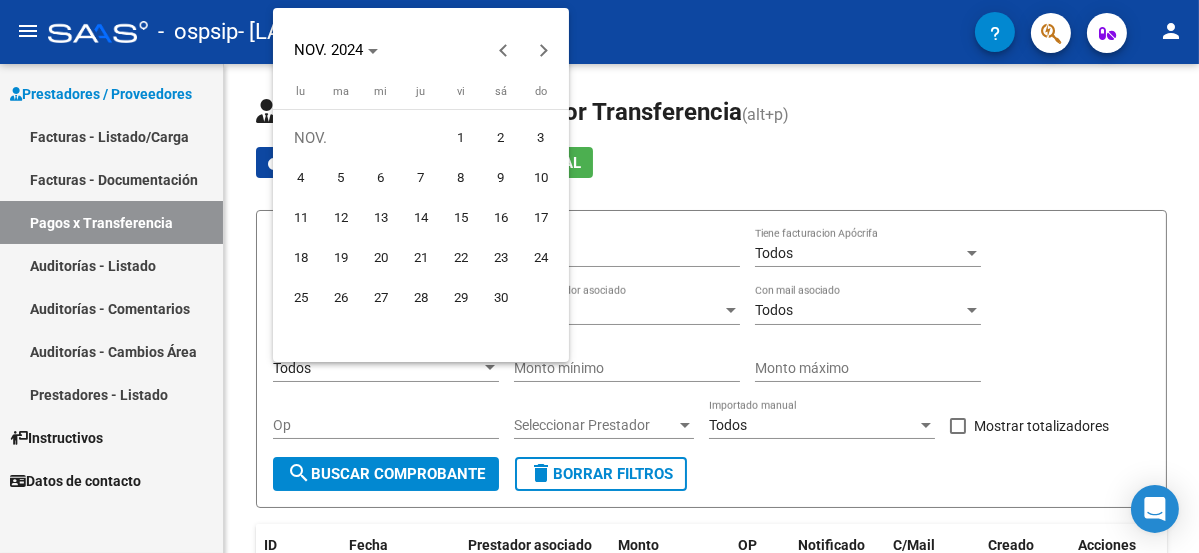 click on "1" at bounding box center (461, 138) 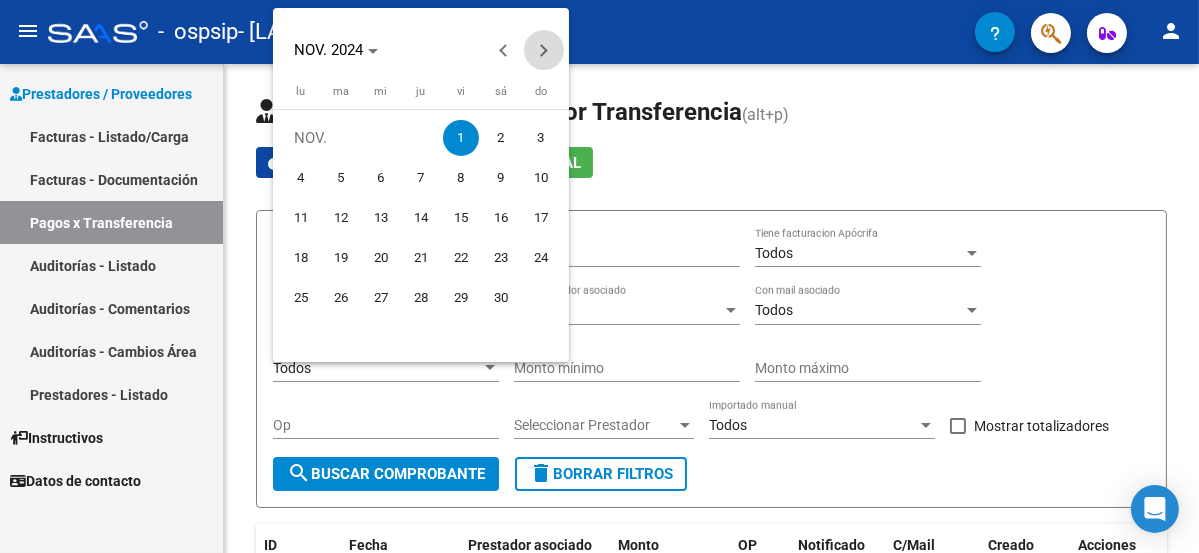 click at bounding box center (544, 50) 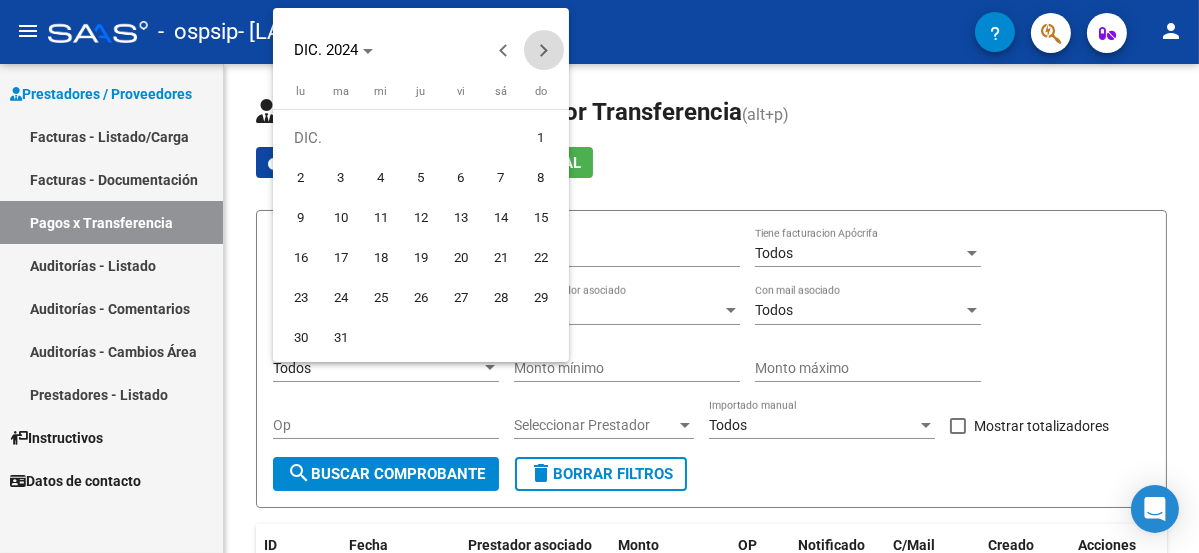 click at bounding box center [544, 50] 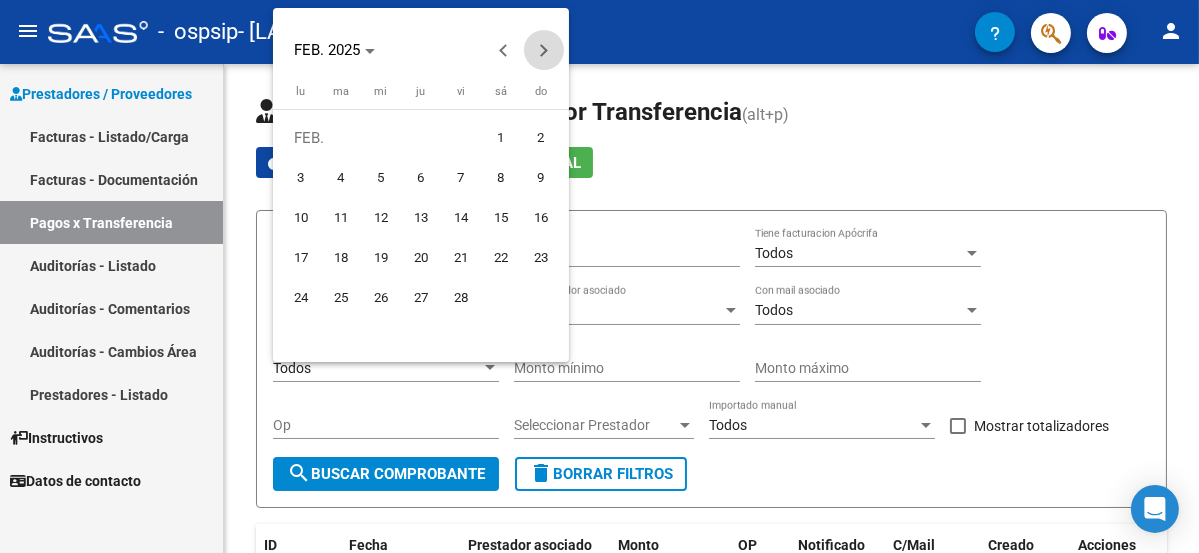 click at bounding box center [544, 50] 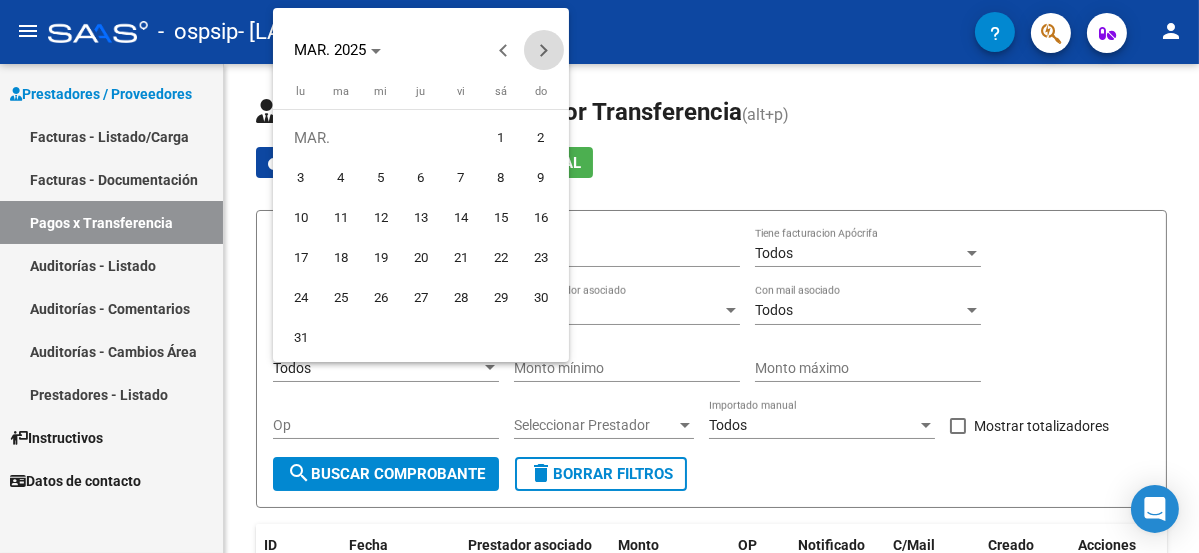 click at bounding box center [544, 50] 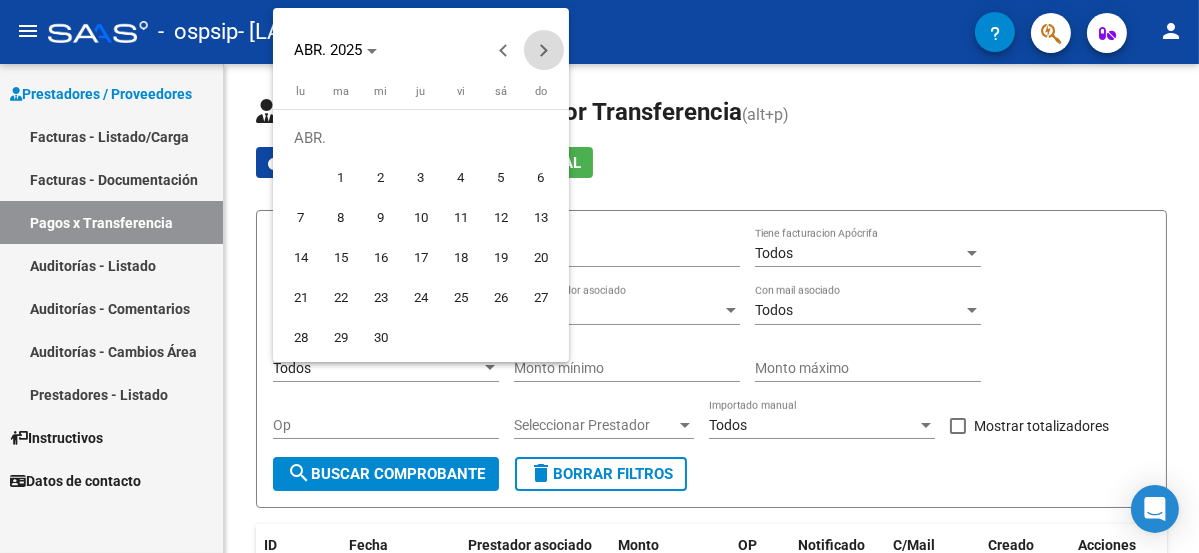 click at bounding box center (544, 50) 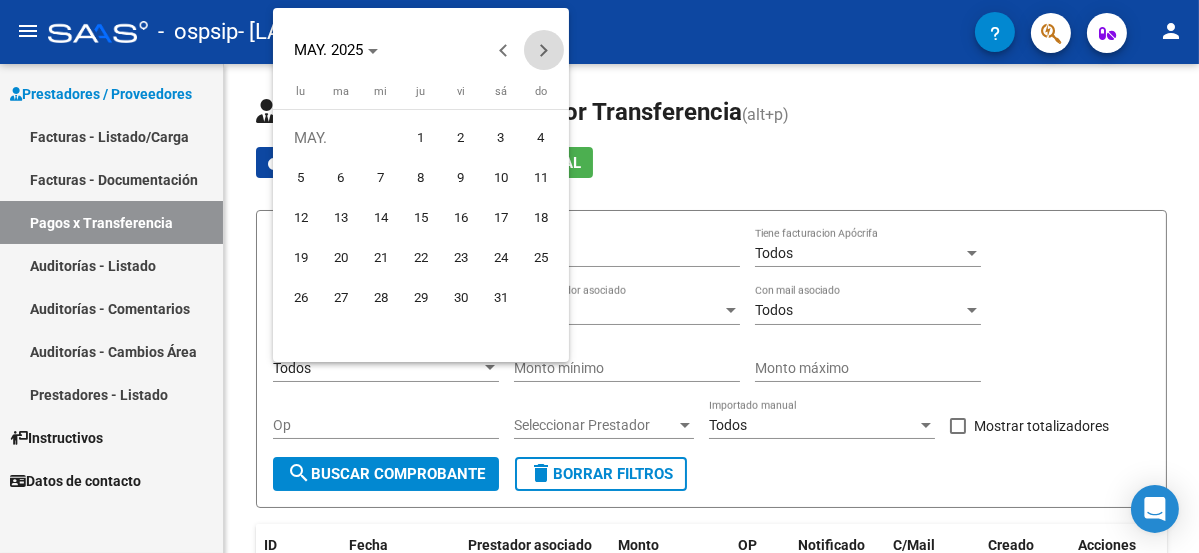 click at bounding box center [544, 50] 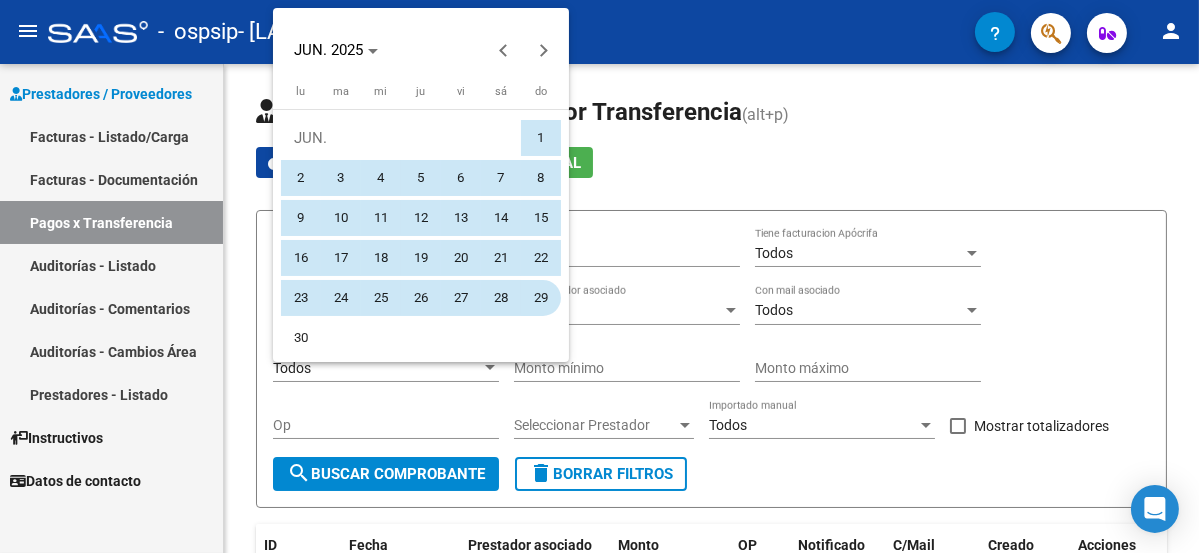 click on "29" at bounding box center [541, 298] 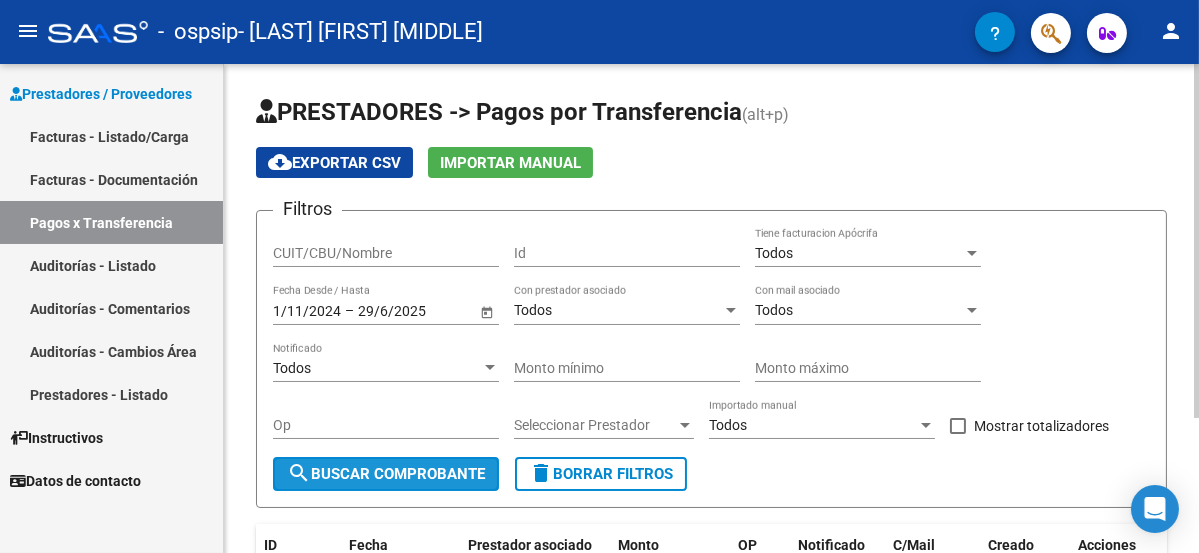 click on "search  Buscar Comprobante" 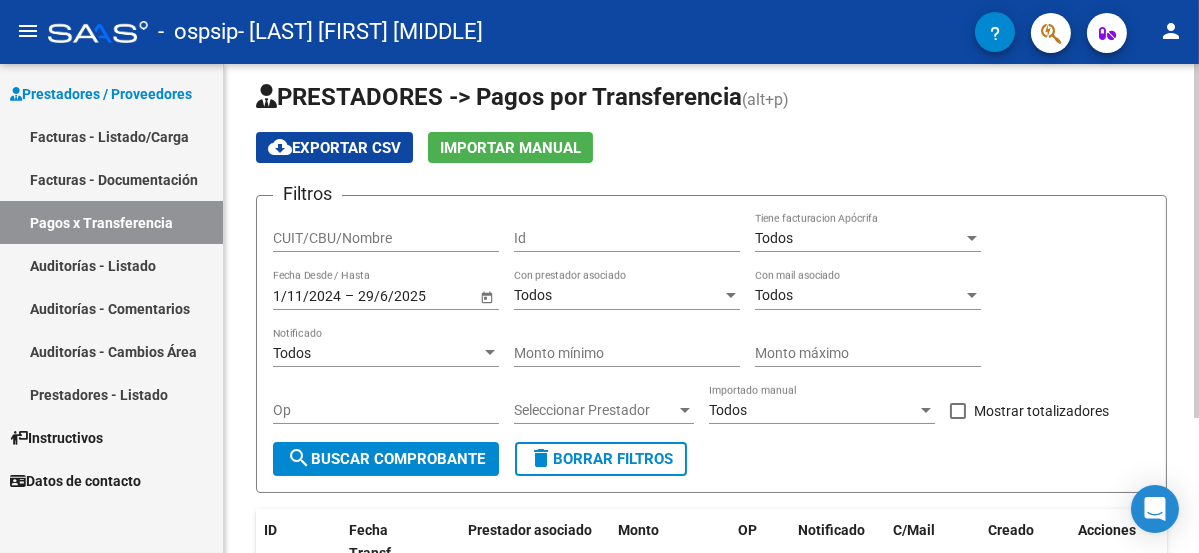 scroll, scrollTop: 0, scrollLeft: 0, axis: both 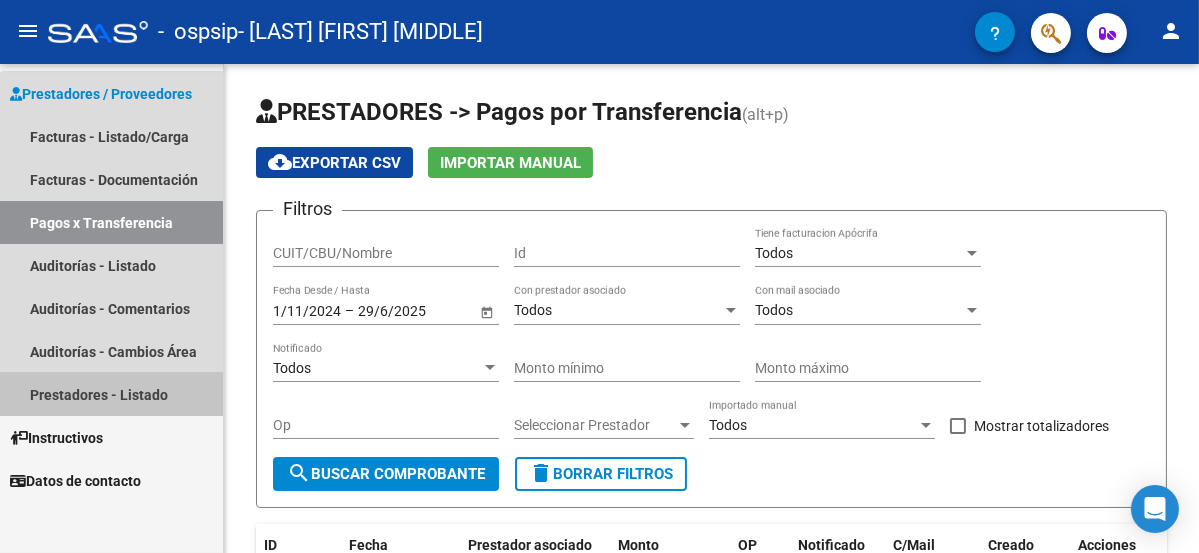 click on "Prestadores - Listado" at bounding box center (111, 394) 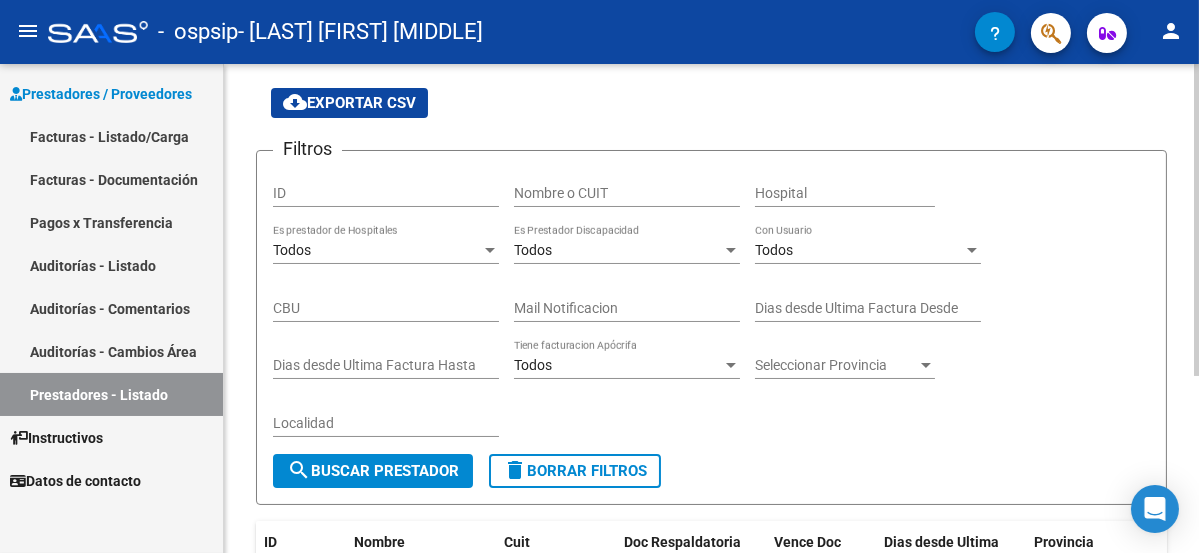 scroll, scrollTop: 278, scrollLeft: 0, axis: vertical 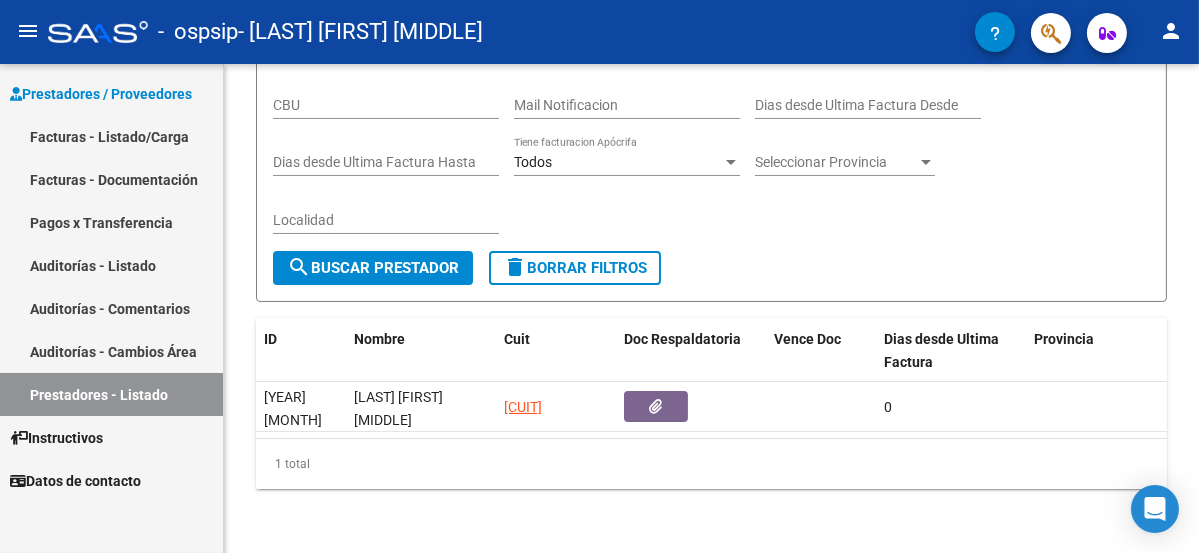 click on "Facturas - Documentación" at bounding box center (111, 179) 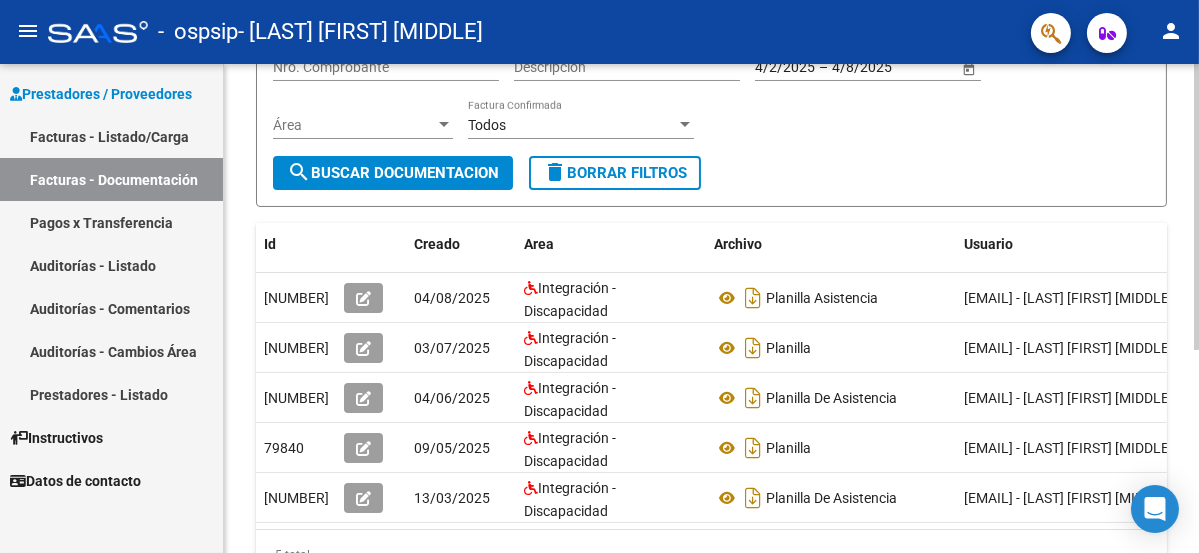 scroll, scrollTop: 266, scrollLeft: 0, axis: vertical 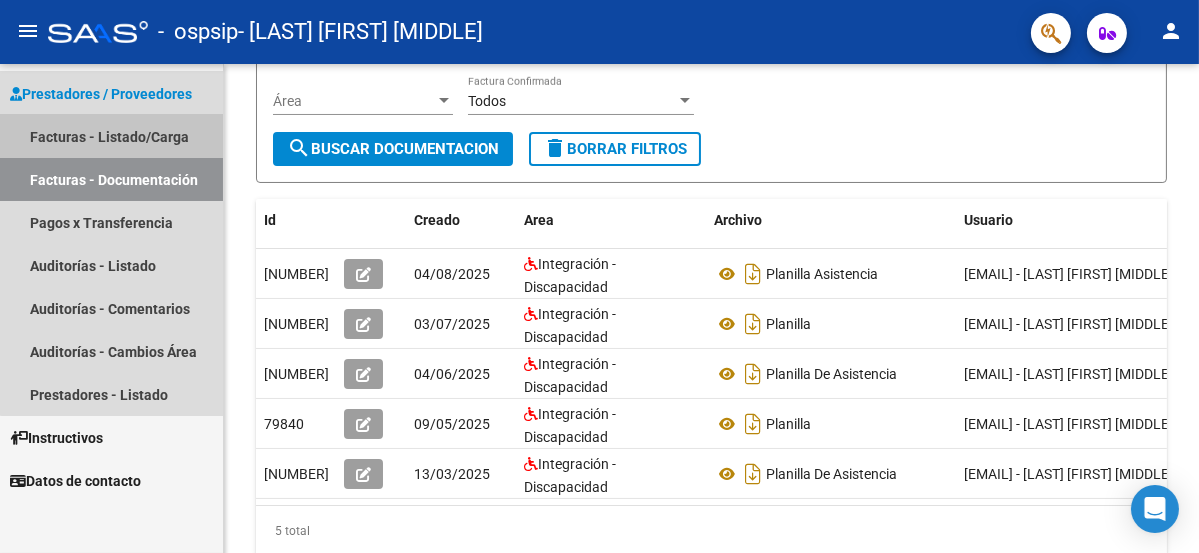 click on "Facturas - Listado/Carga" at bounding box center [111, 136] 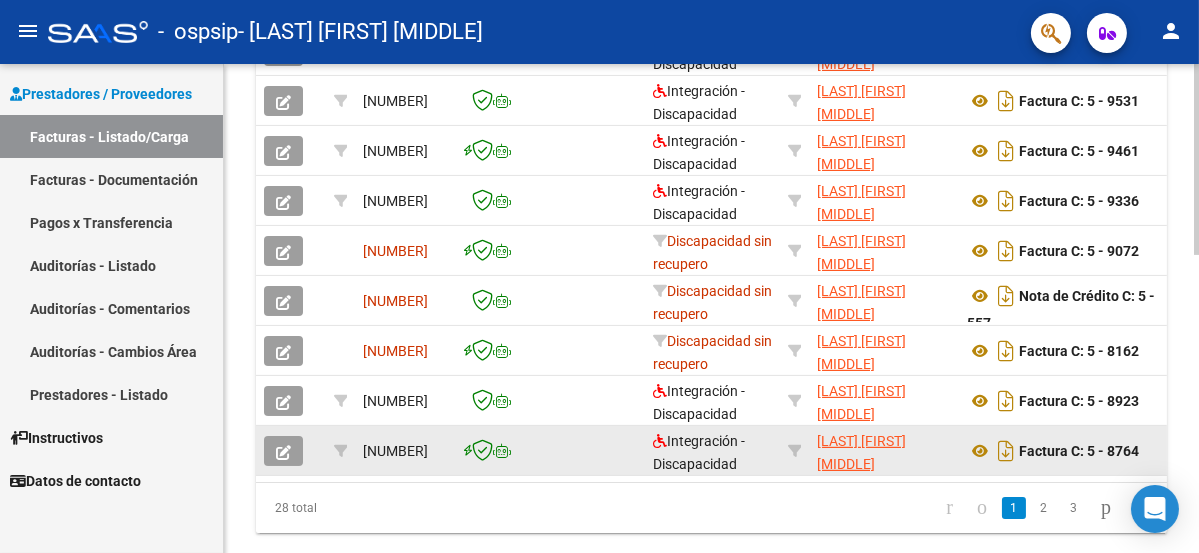 scroll, scrollTop: 765, scrollLeft: 0, axis: vertical 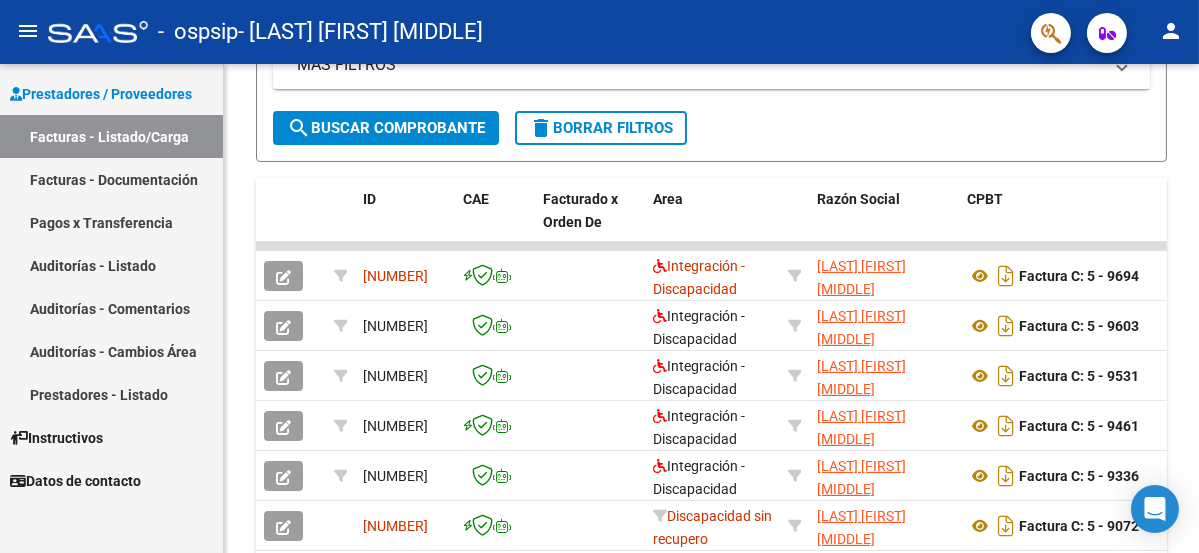 click on "Prestadores / Proveedores" at bounding box center (101, 94) 